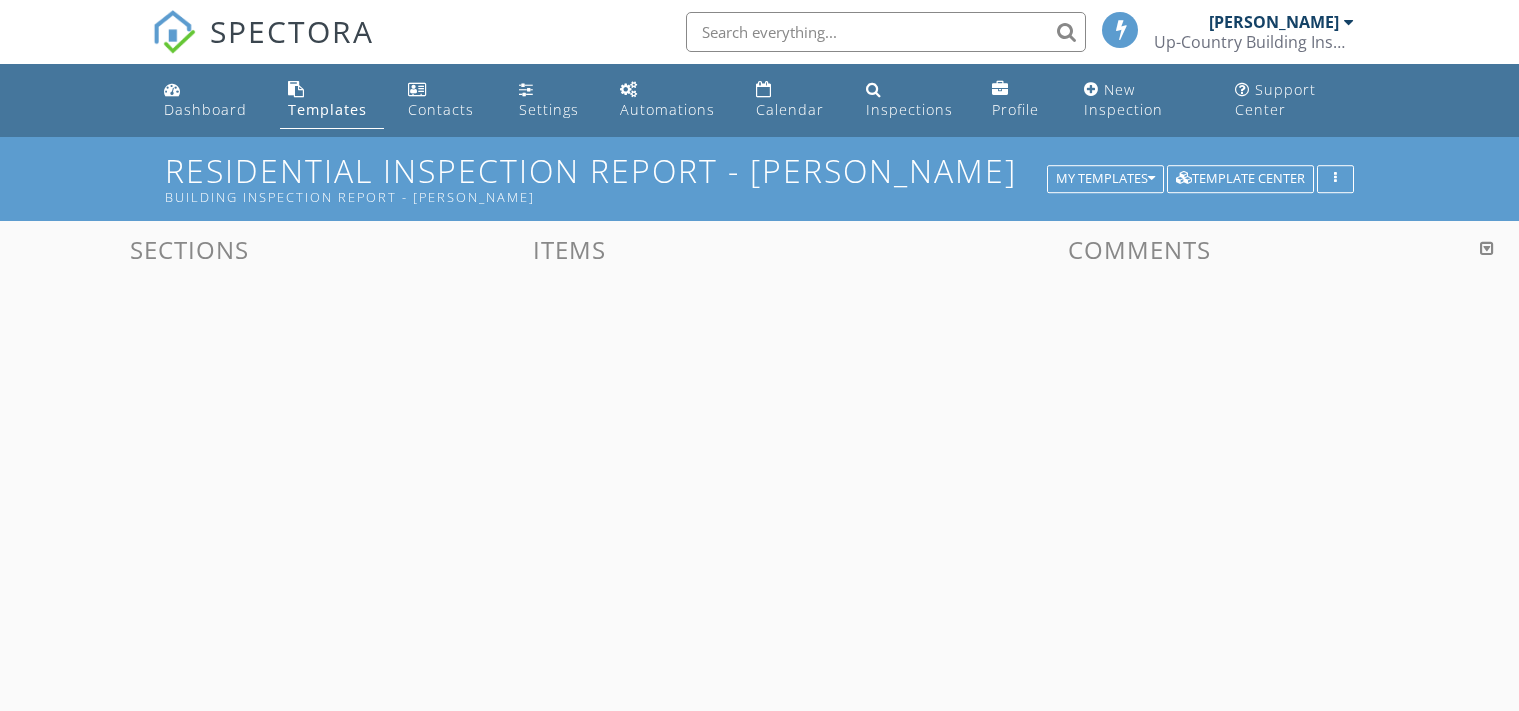 scroll, scrollTop: 0, scrollLeft: 0, axis: both 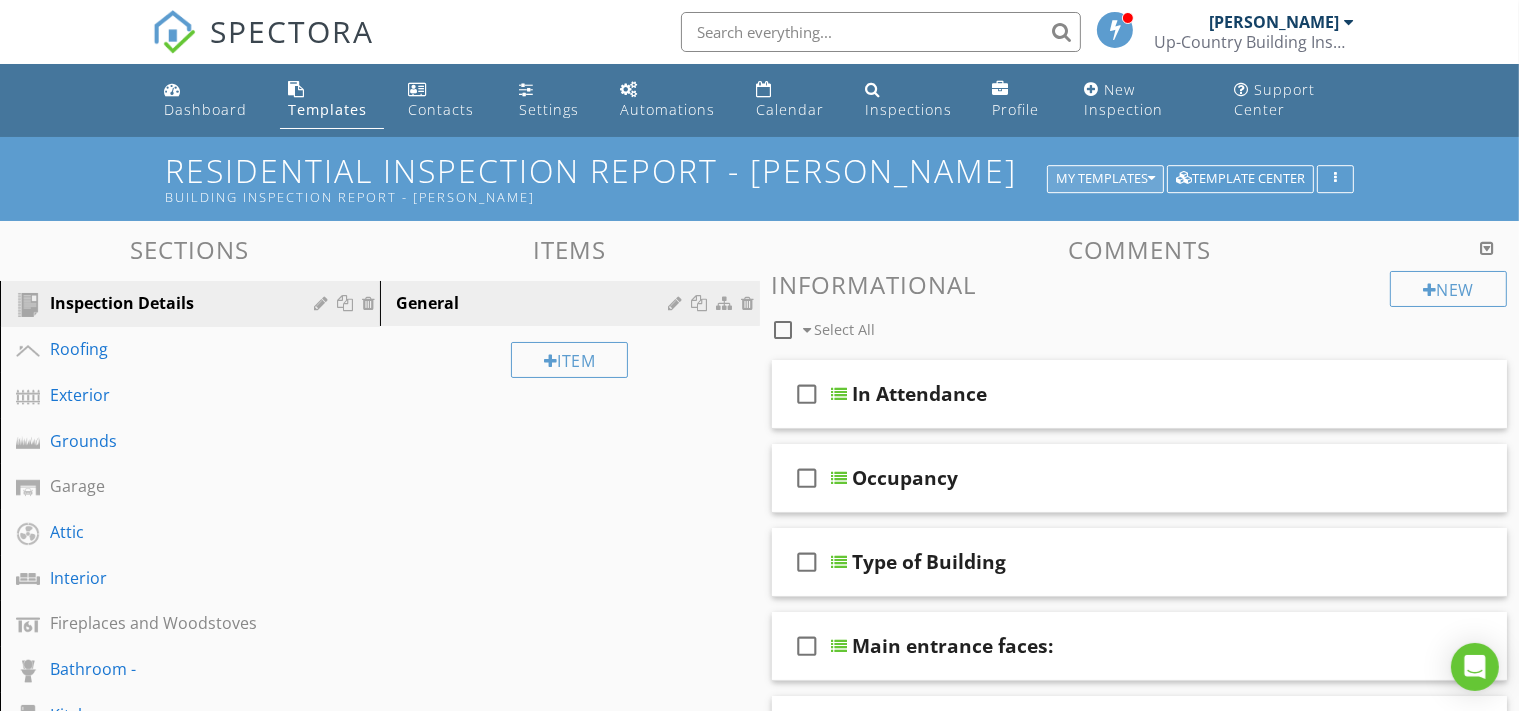 click on "My Templates" at bounding box center [1105, 179] 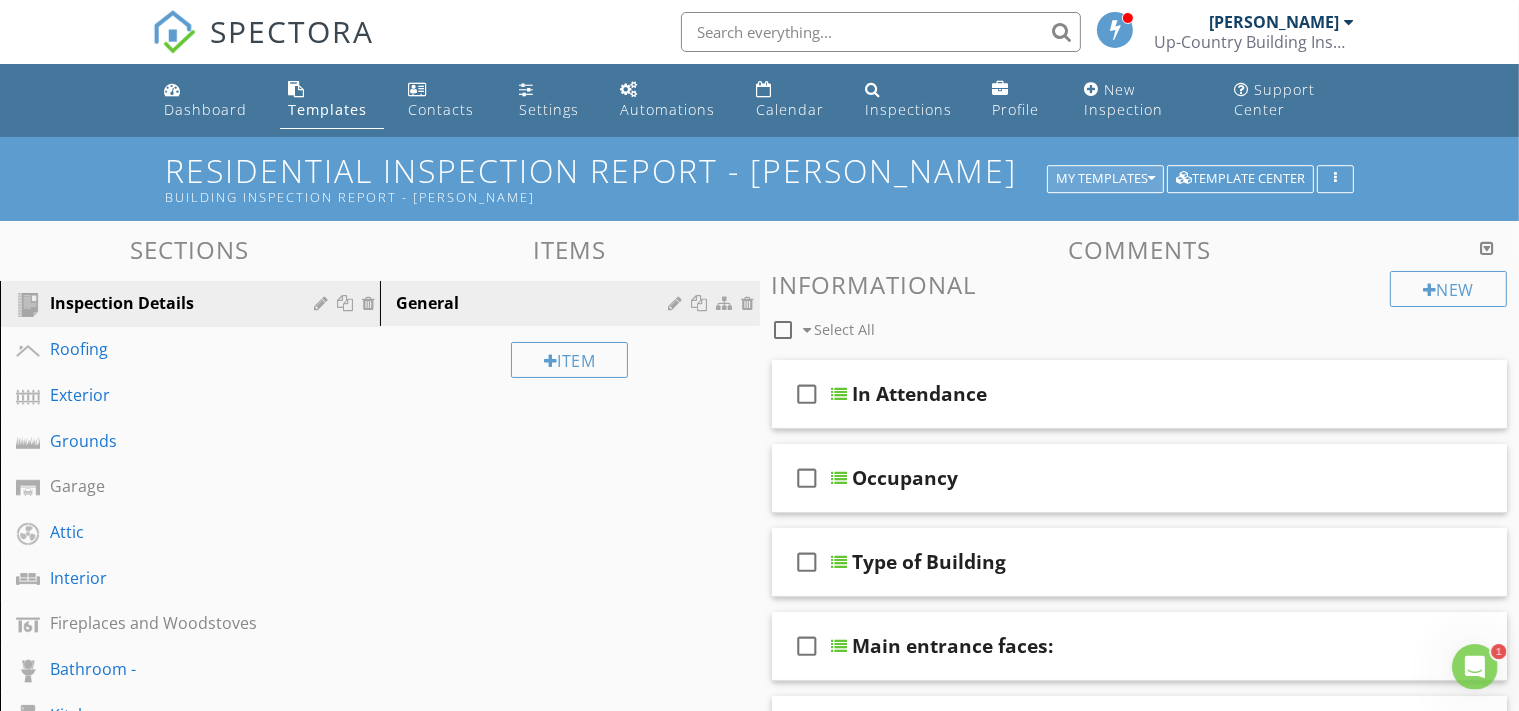 scroll, scrollTop: 0, scrollLeft: 0, axis: both 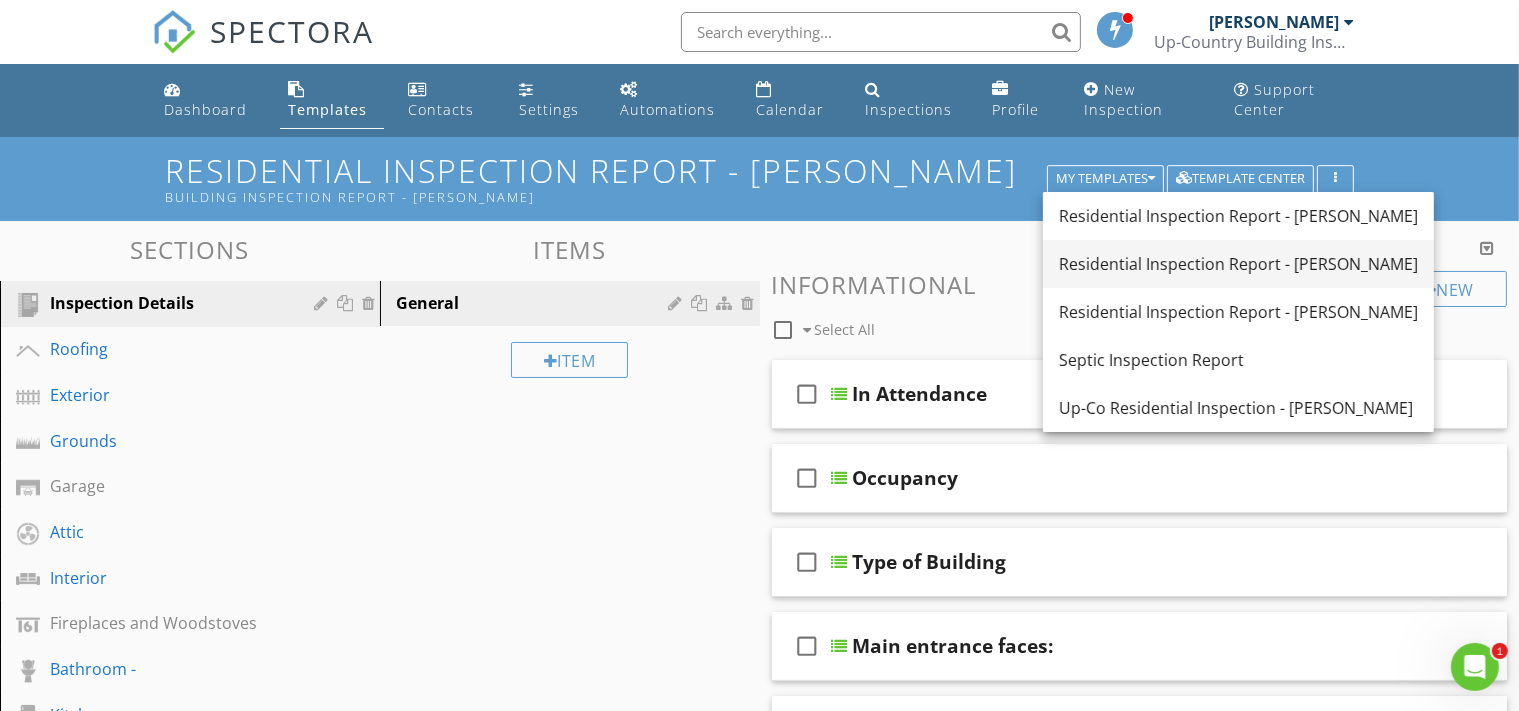 click on "Residential Inspection Report - Philip" at bounding box center [1238, 264] 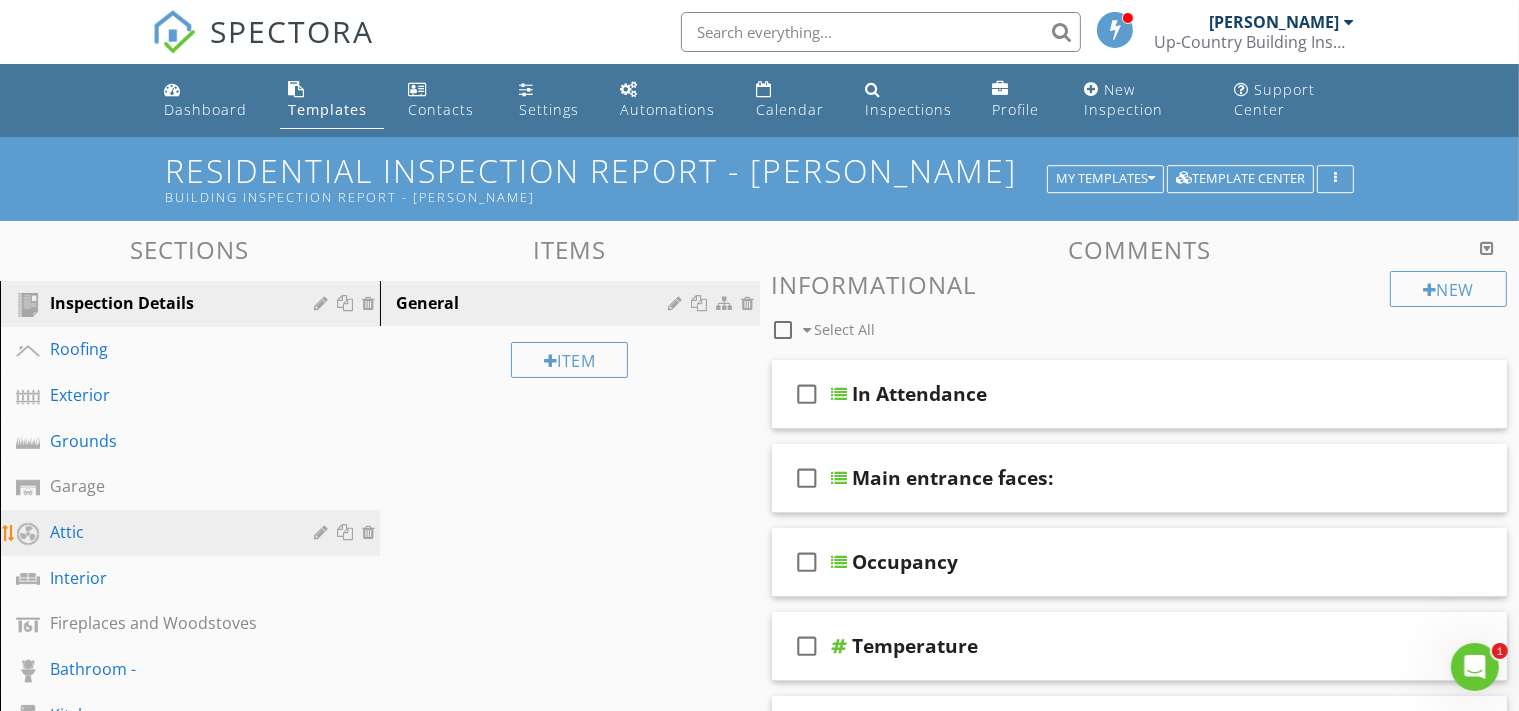 click on "Attic" at bounding box center (167, 532) 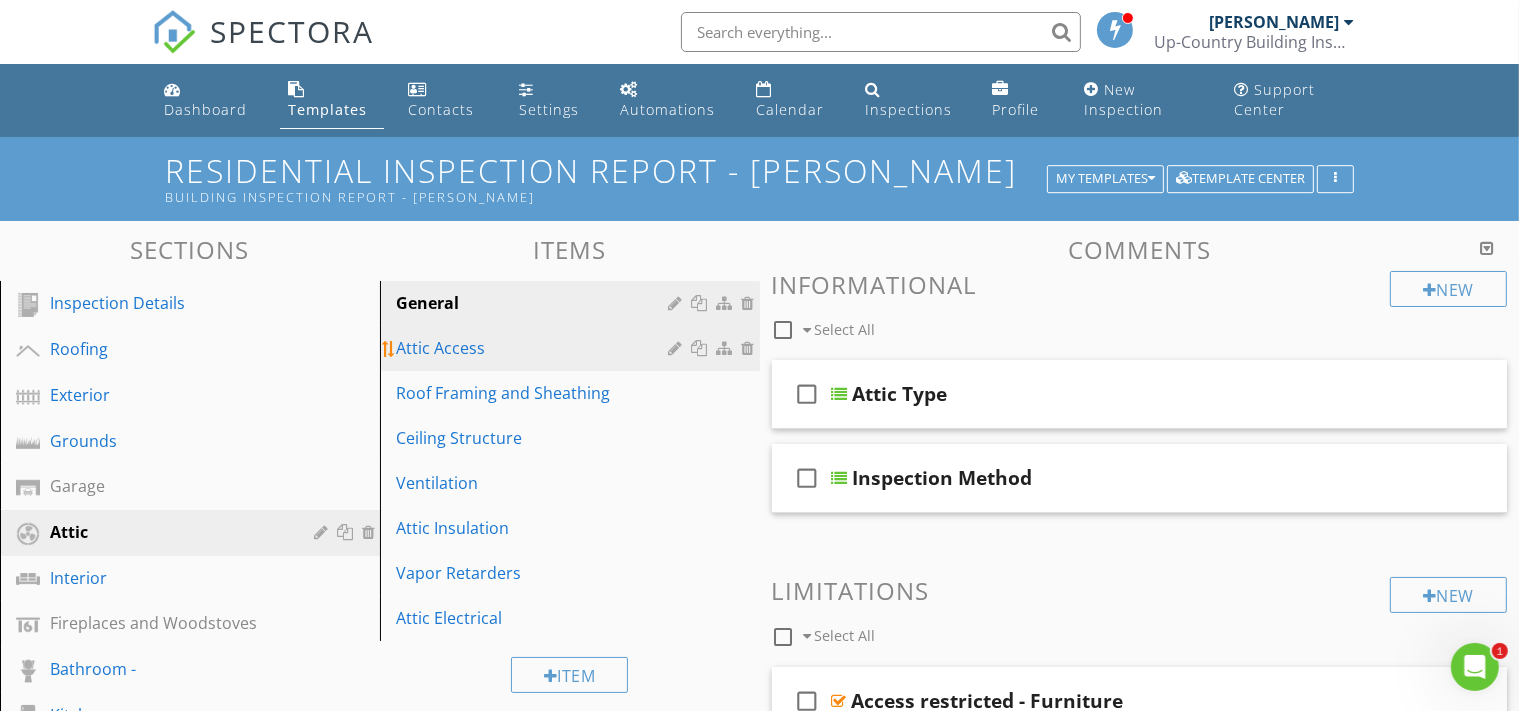 click on "Attic Access" at bounding box center [535, 348] 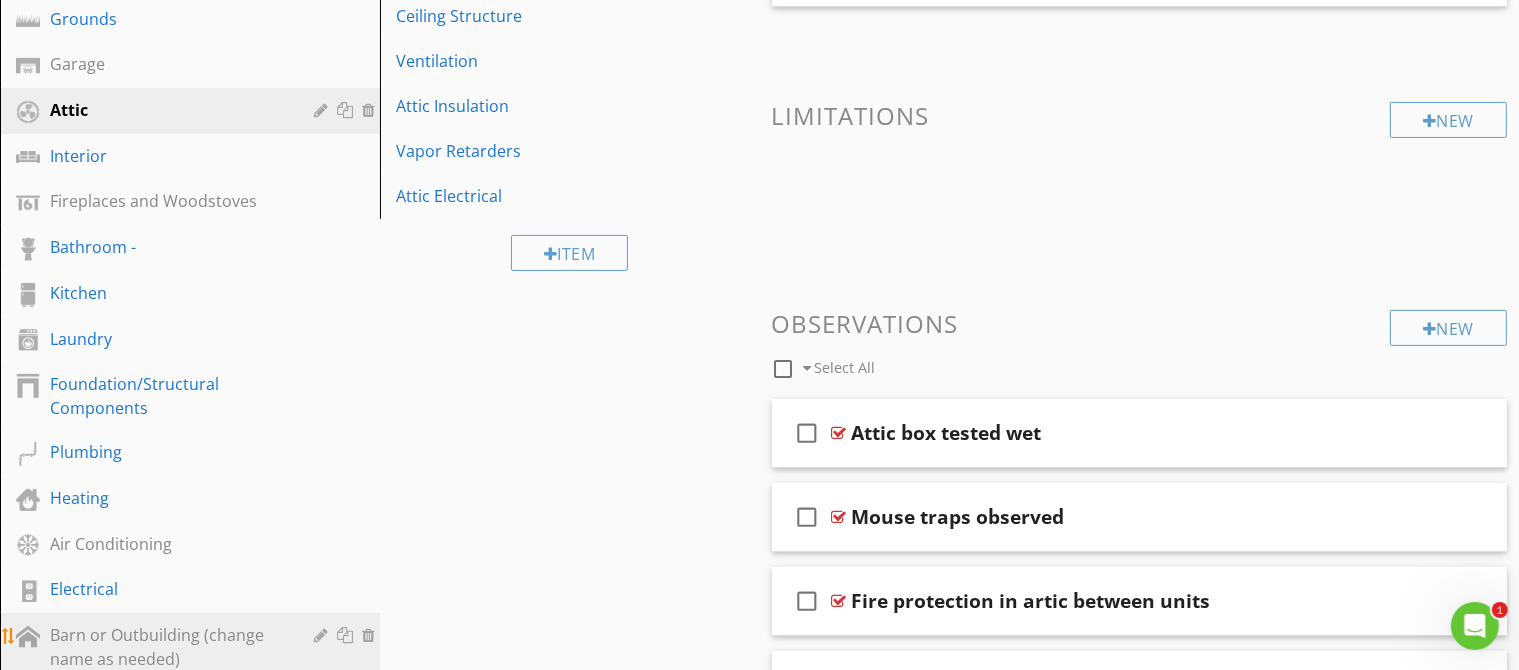 scroll, scrollTop: 0, scrollLeft: 0, axis: both 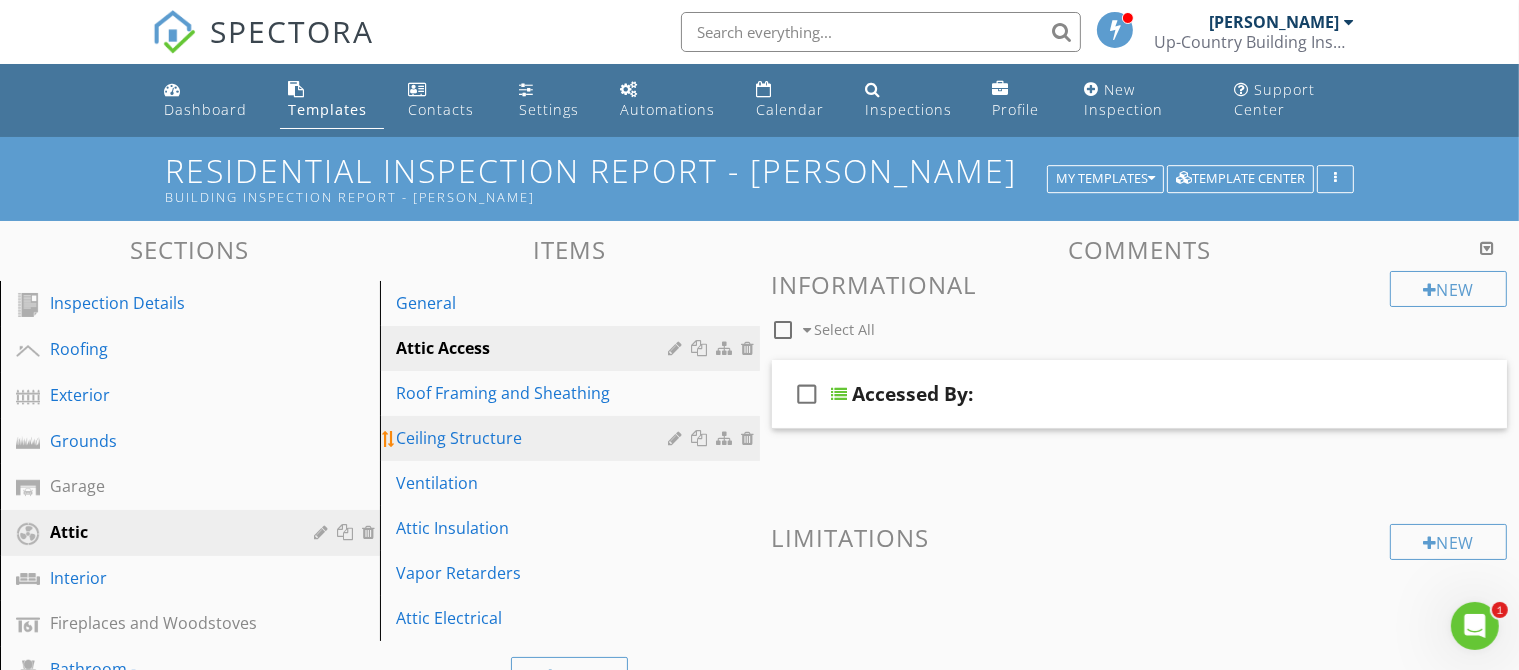 click on "Ceiling Structure" at bounding box center [535, 438] 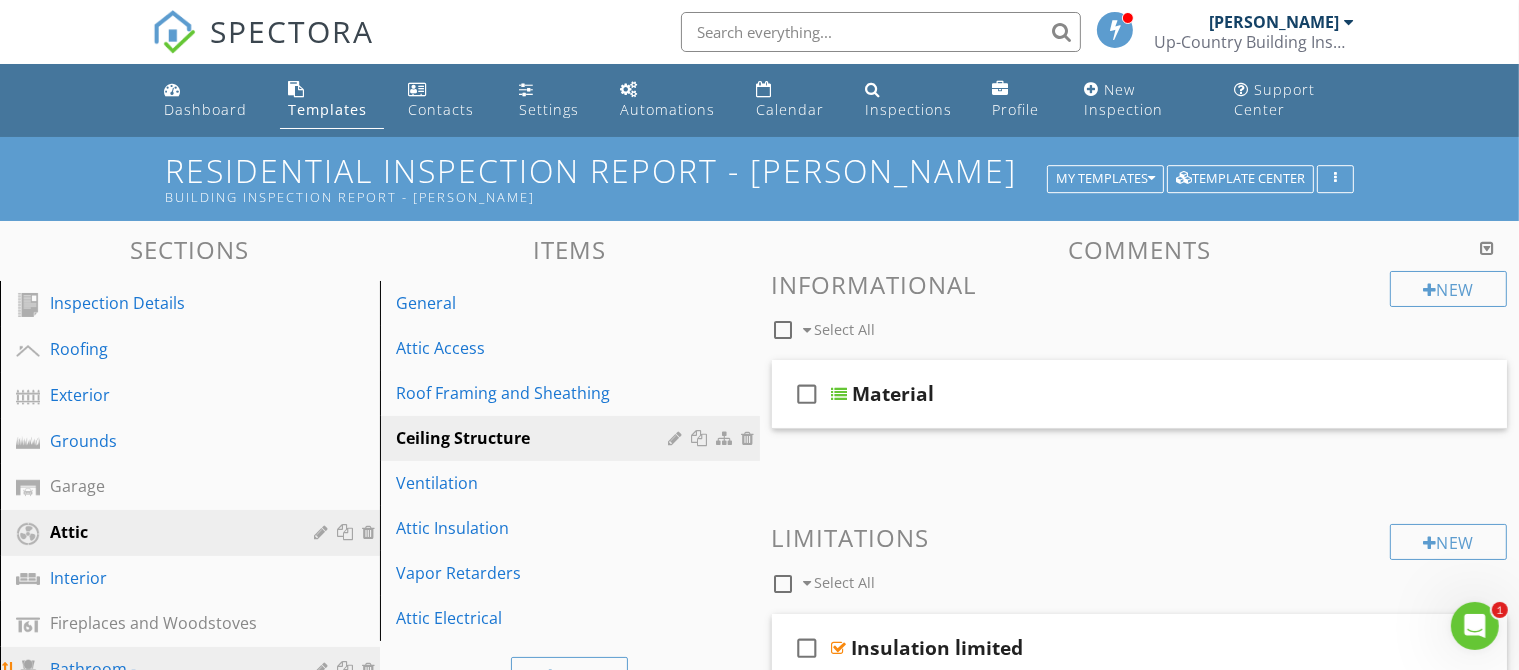 scroll, scrollTop: 901, scrollLeft: 0, axis: vertical 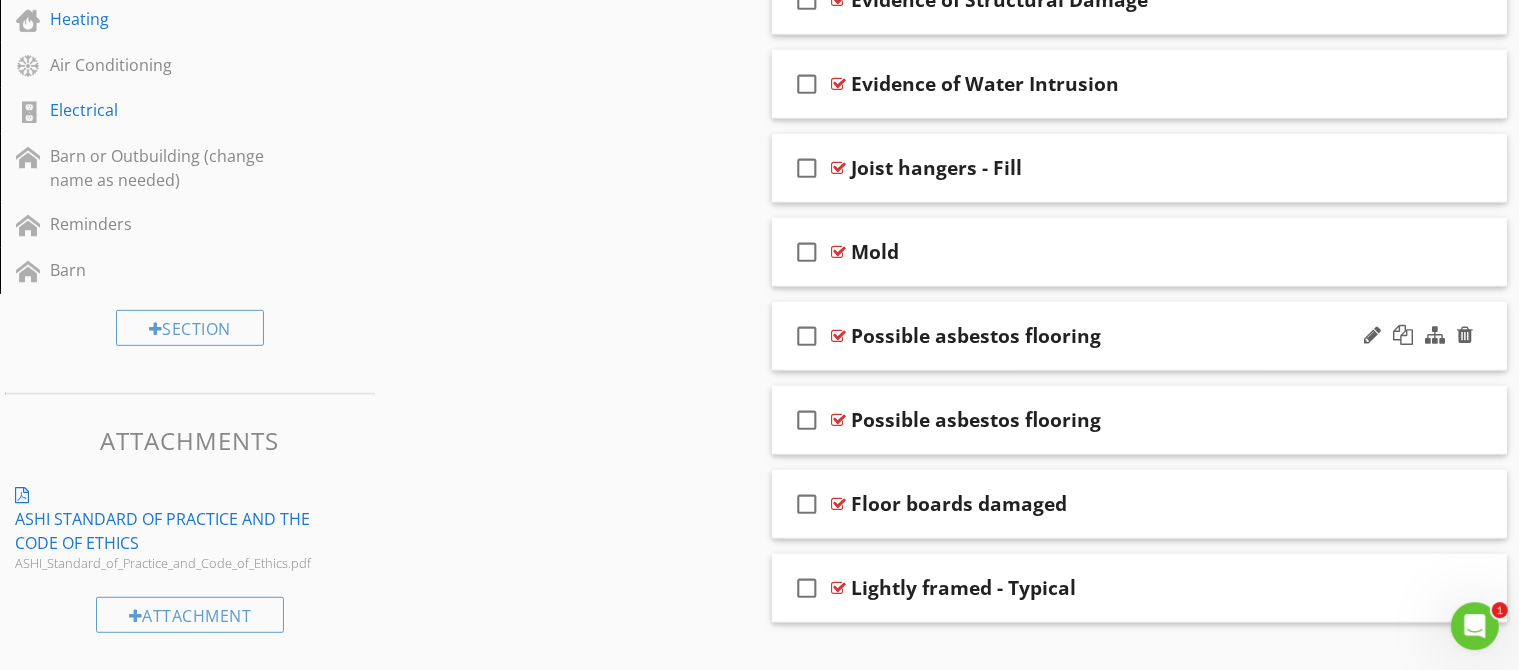 click on "check_box_outline_blank
Possible asbestos flooring" at bounding box center [1140, 336] 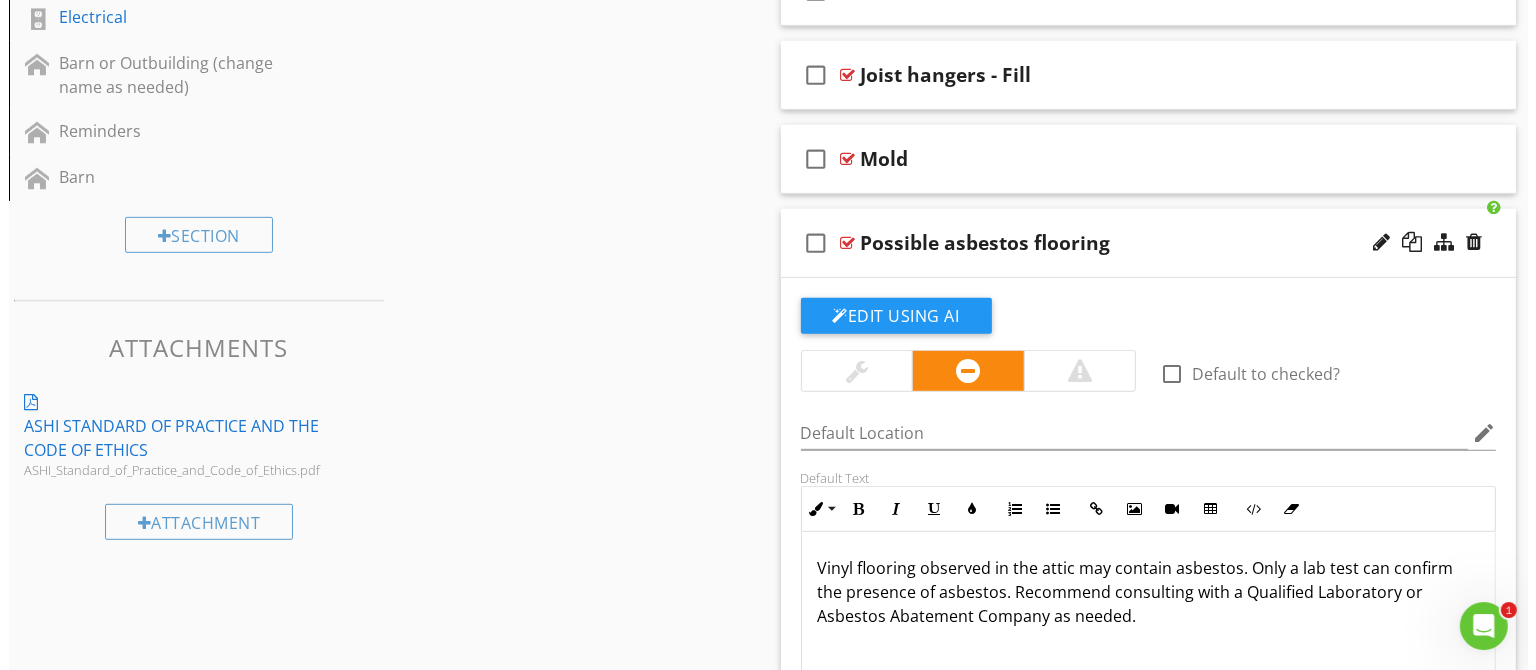 scroll, scrollTop: 1041, scrollLeft: 0, axis: vertical 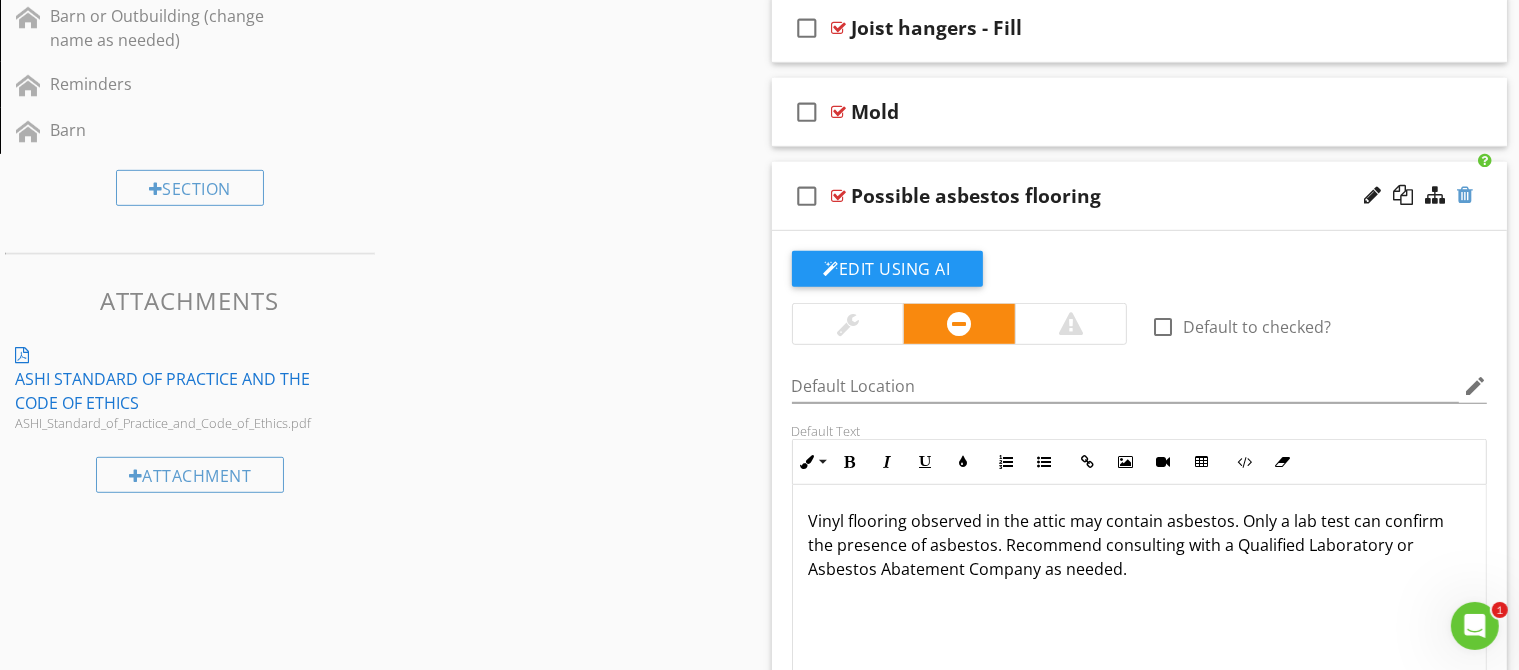 click at bounding box center [1465, 195] 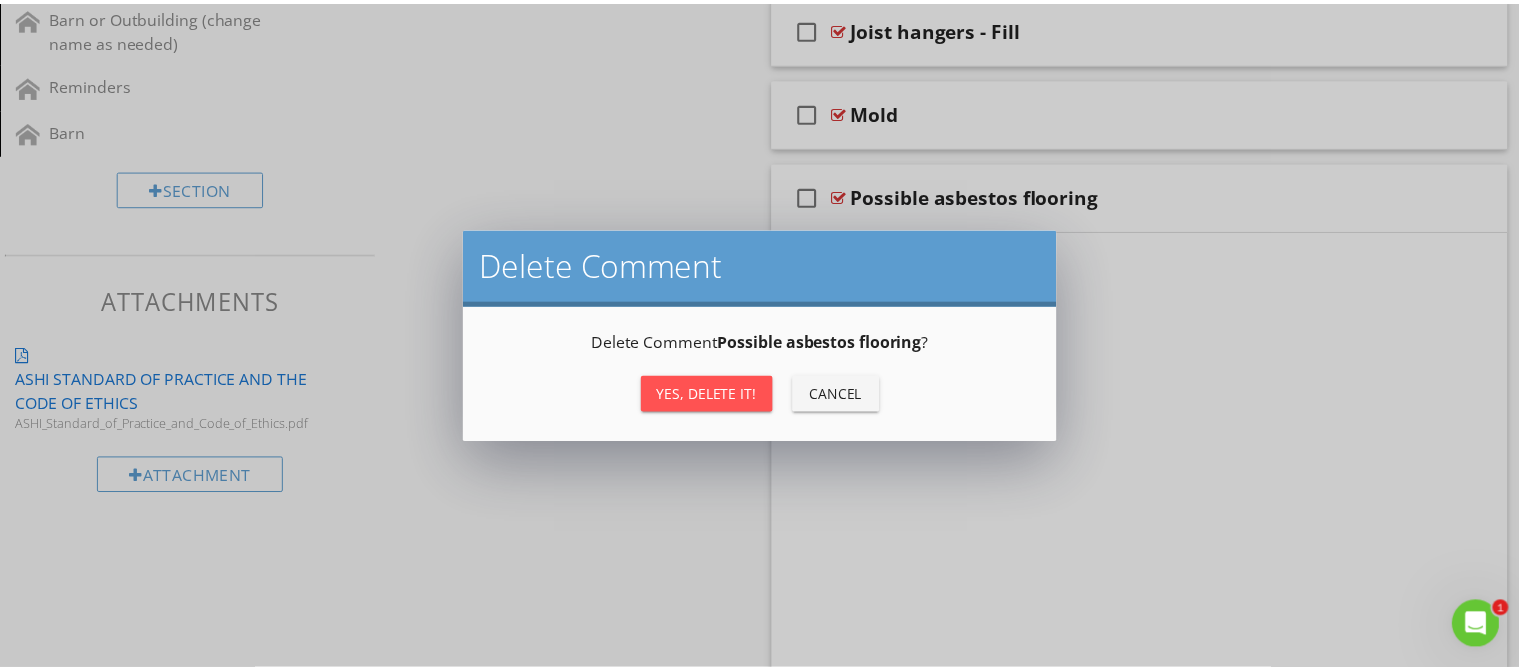 scroll, scrollTop: 936, scrollLeft: 0, axis: vertical 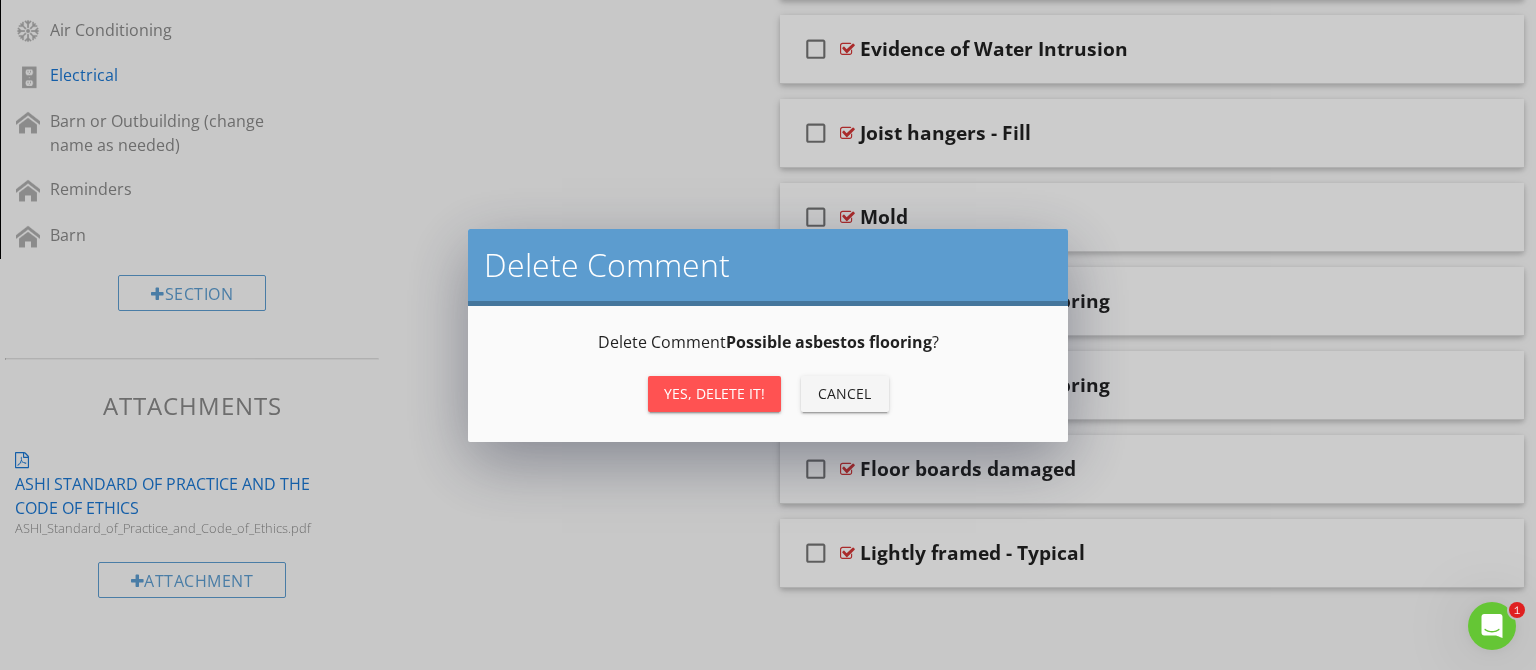 click on "Yes, Delete it!" at bounding box center [714, 393] 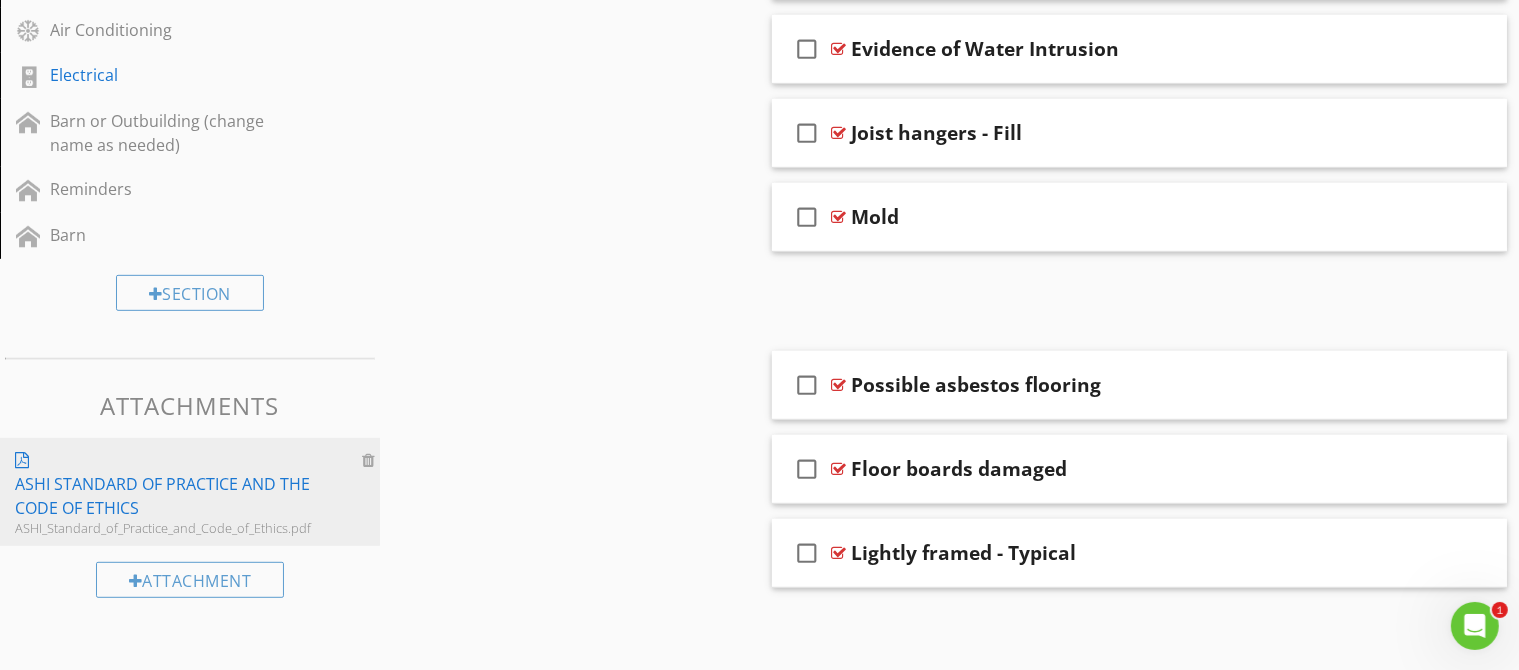 scroll, scrollTop: 897, scrollLeft: 0, axis: vertical 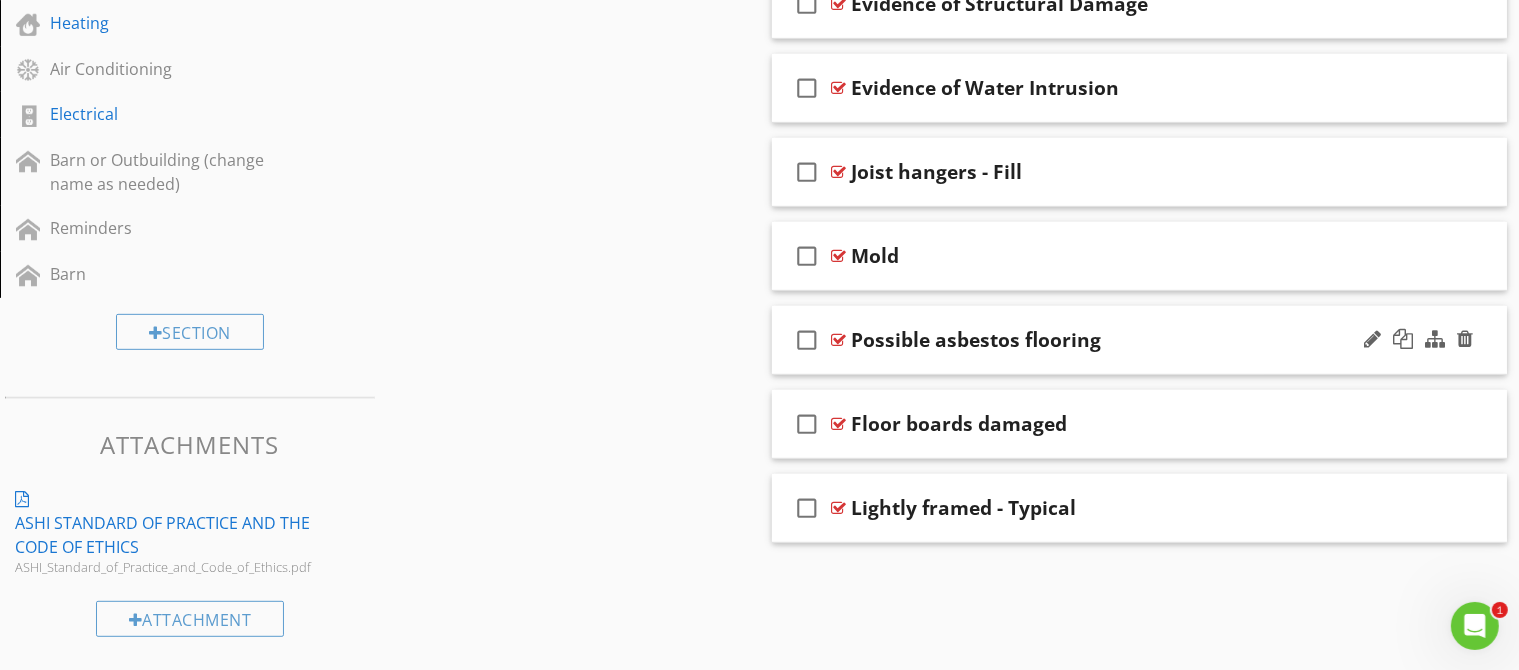 click on "check_box_outline_blank
Possible asbestos flooring" at bounding box center [1140, 340] 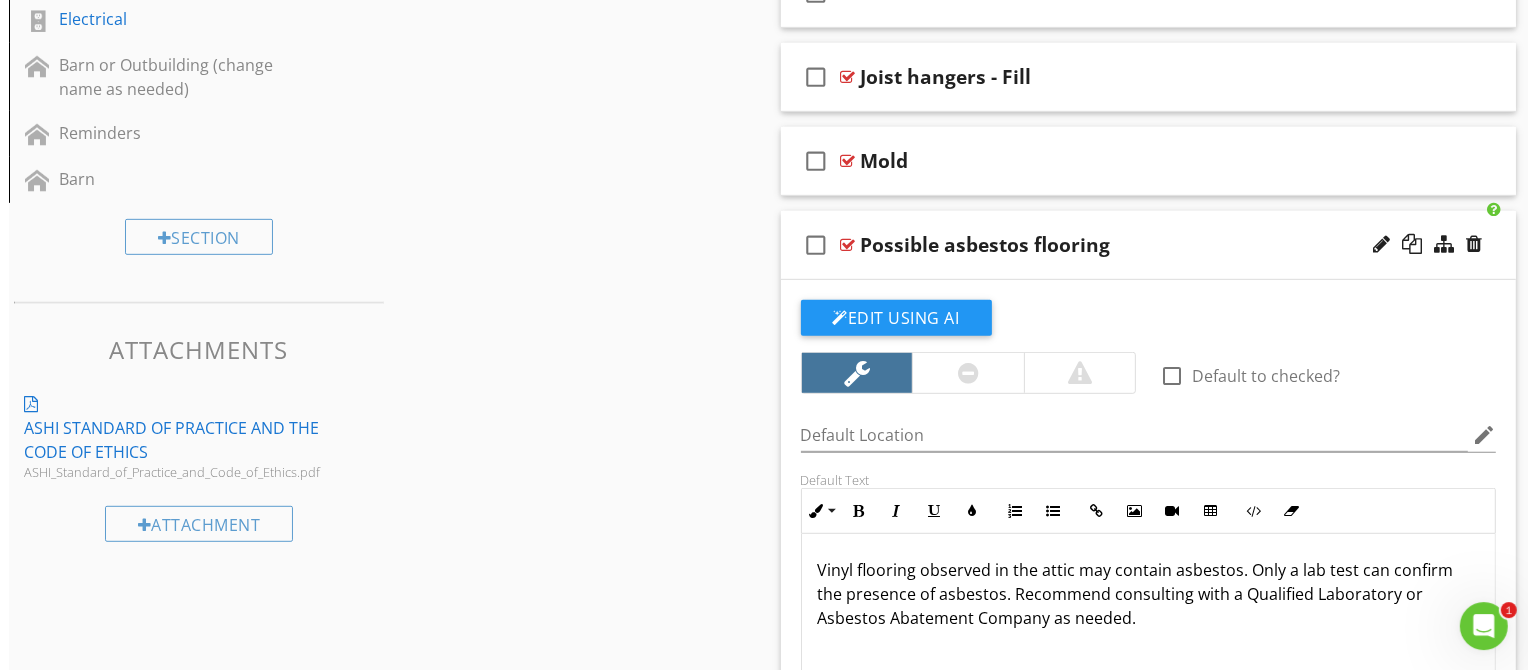 scroll, scrollTop: 1037, scrollLeft: 0, axis: vertical 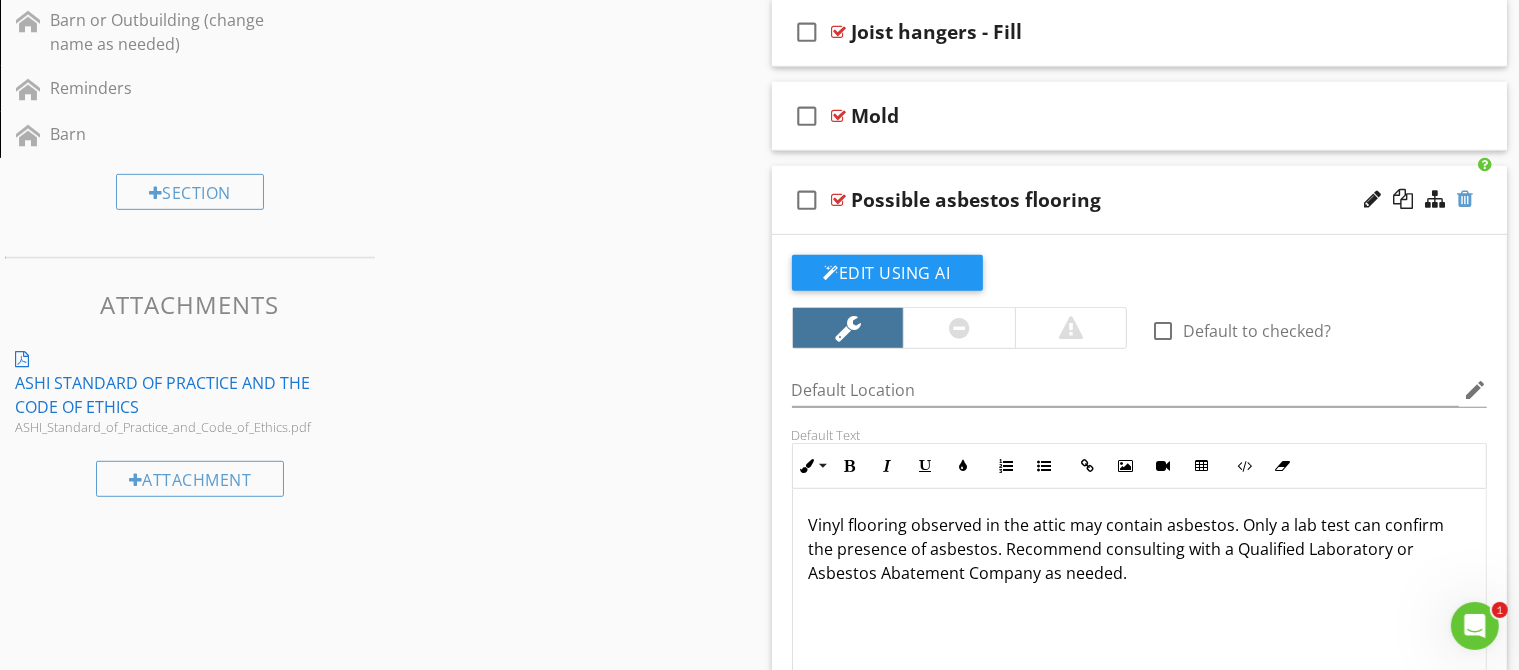 click at bounding box center (1465, 199) 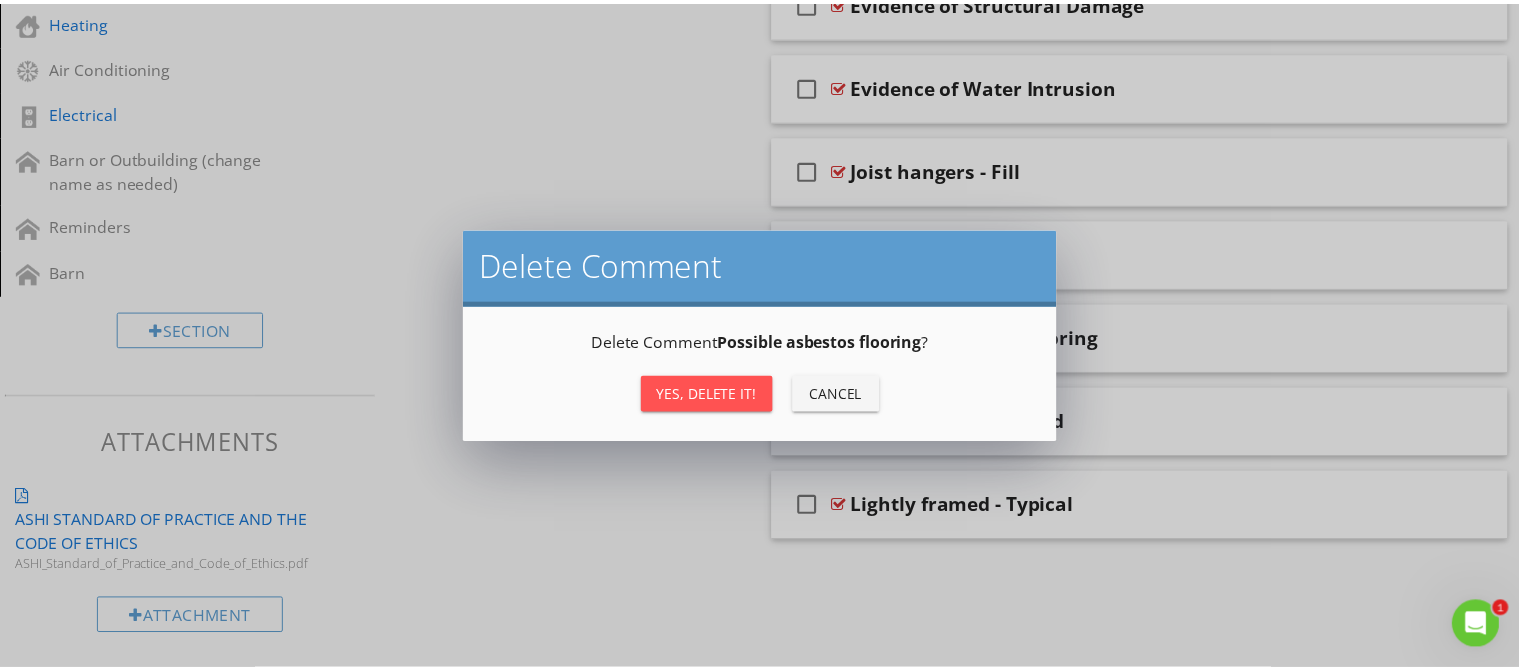 scroll, scrollTop: 897, scrollLeft: 0, axis: vertical 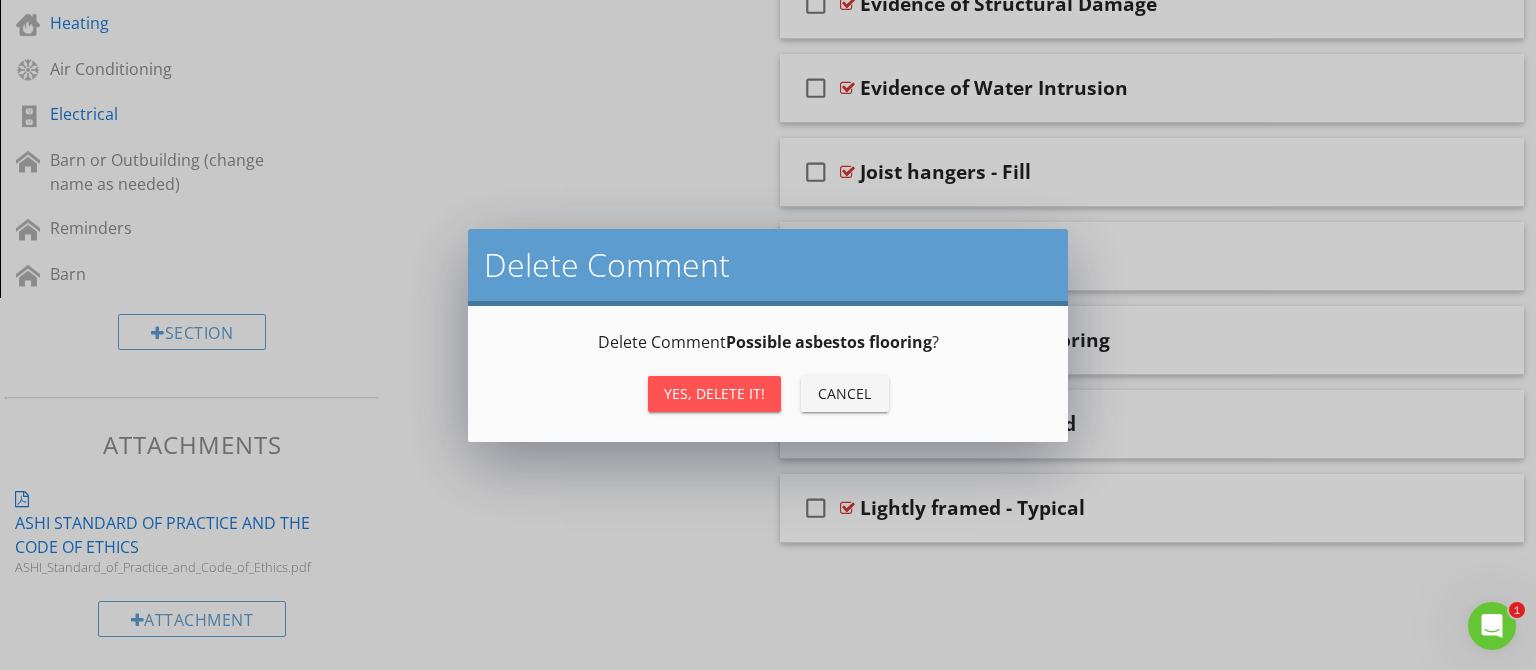 click on "Yes, Delete it!" at bounding box center [714, 393] 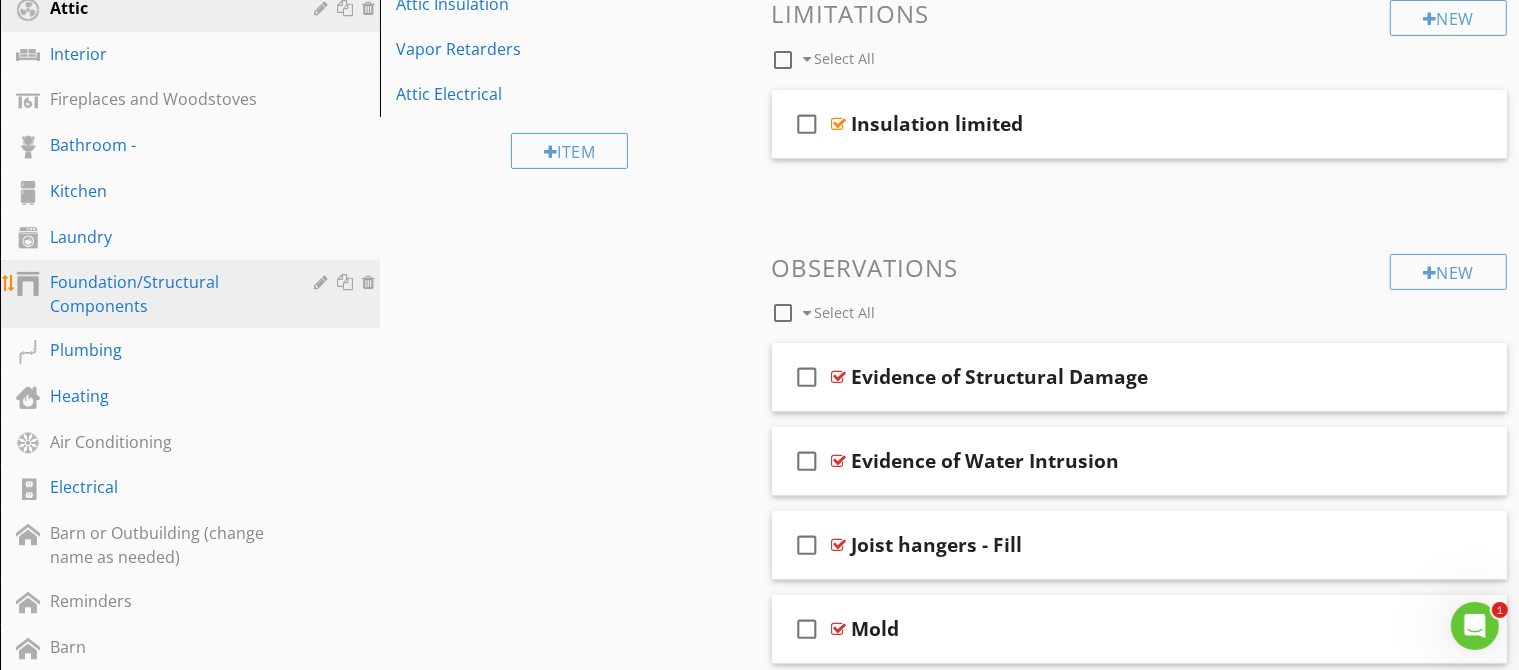 scroll, scrollTop: 475, scrollLeft: 0, axis: vertical 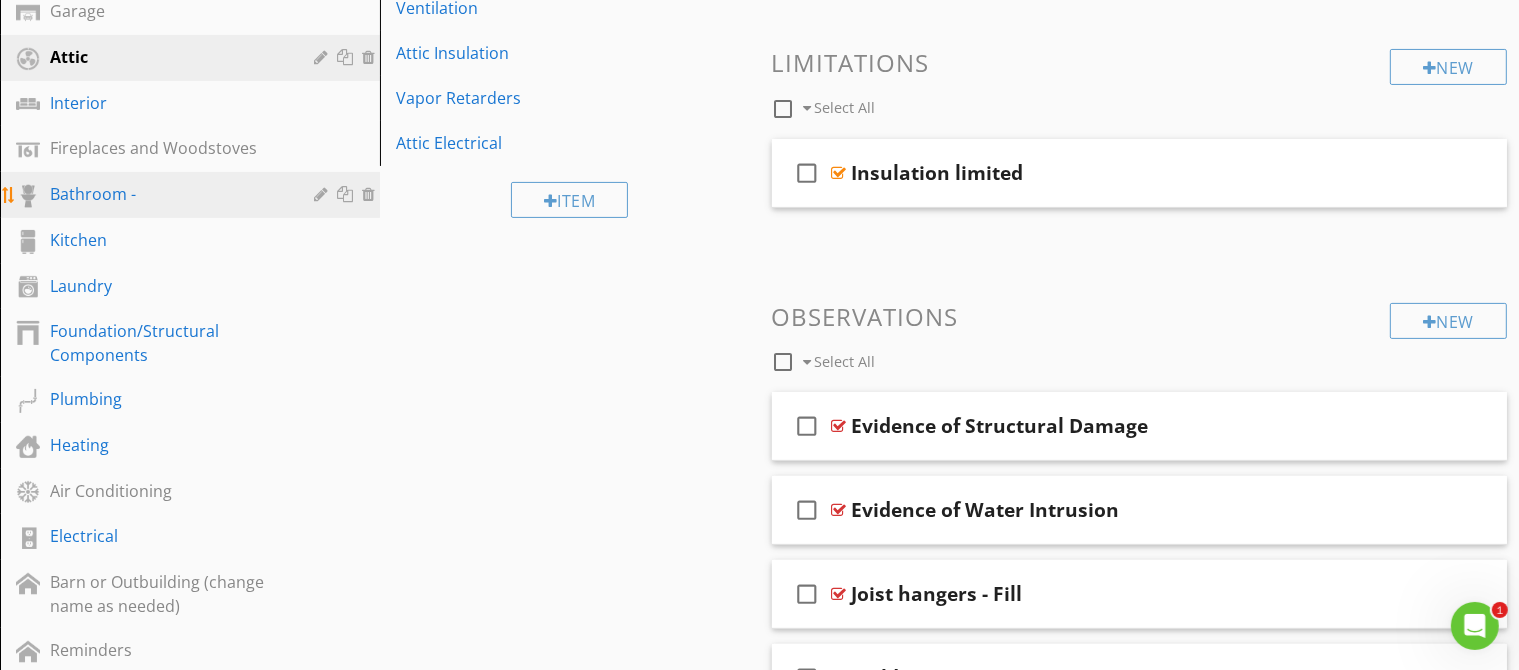 click on "Bathroom -" at bounding box center [167, 194] 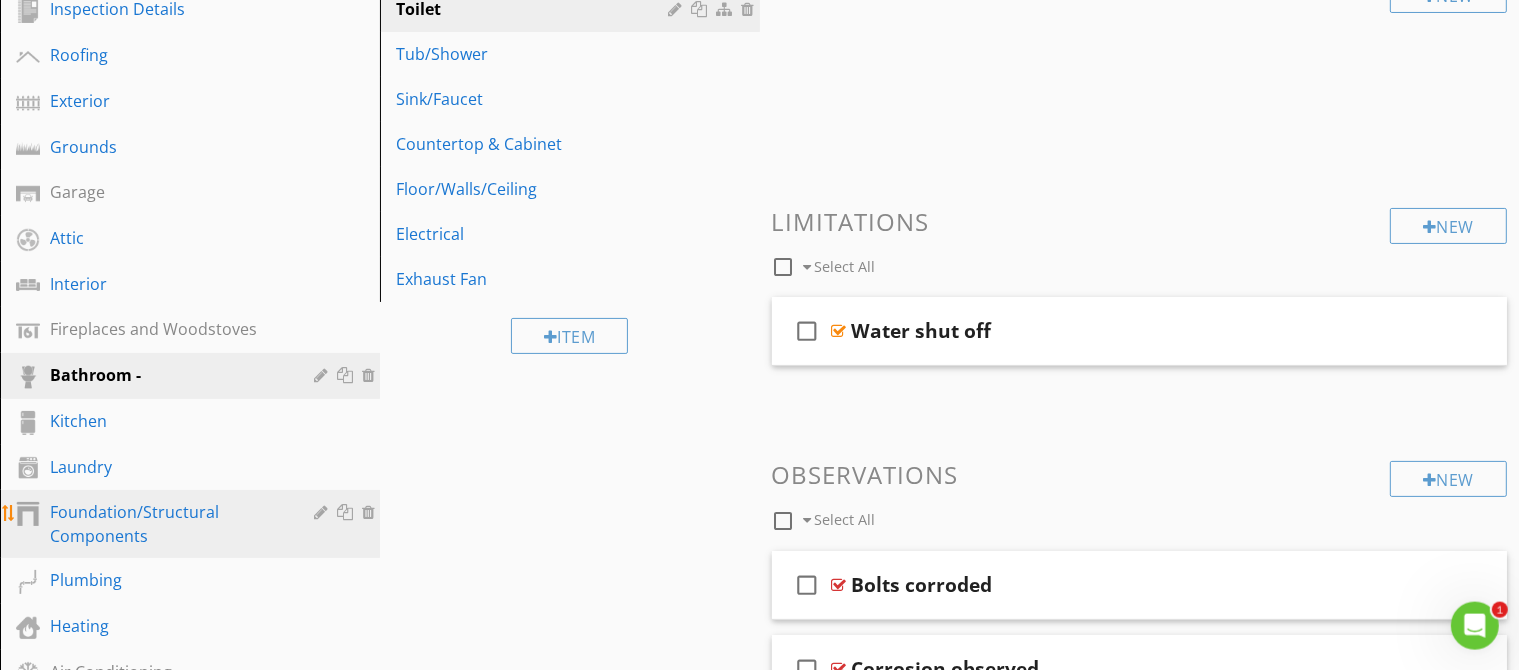 scroll, scrollTop: 193, scrollLeft: 0, axis: vertical 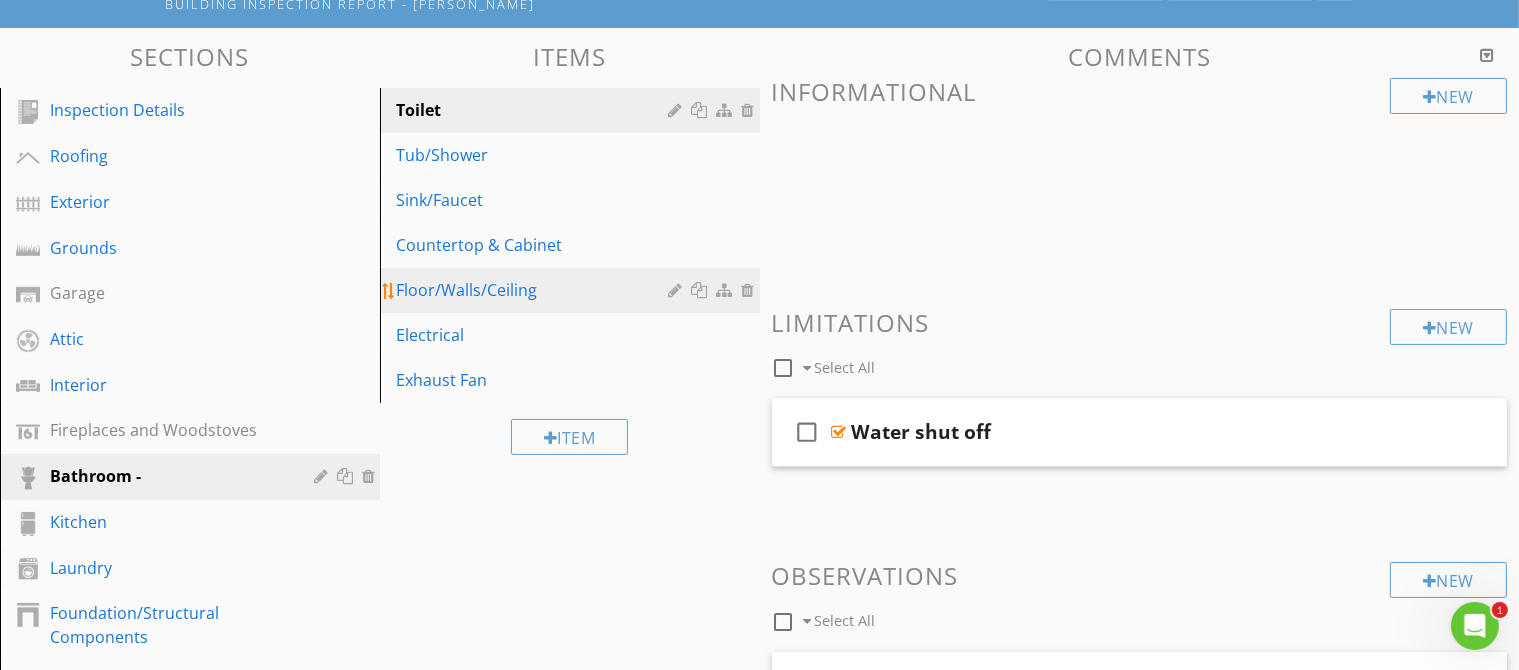 click on "Floor/Walls/Ceiling" at bounding box center [535, 290] 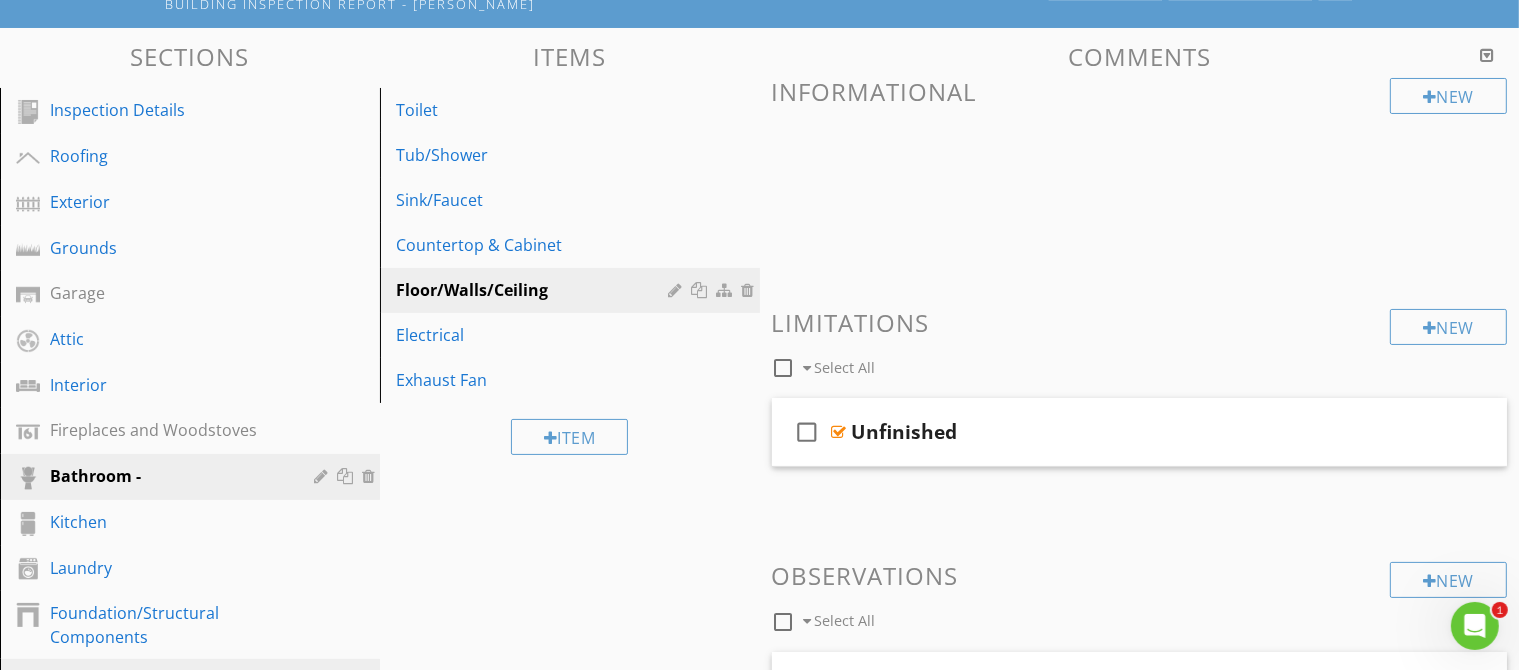 scroll, scrollTop: 543, scrollLeft: 0, axis: vertical 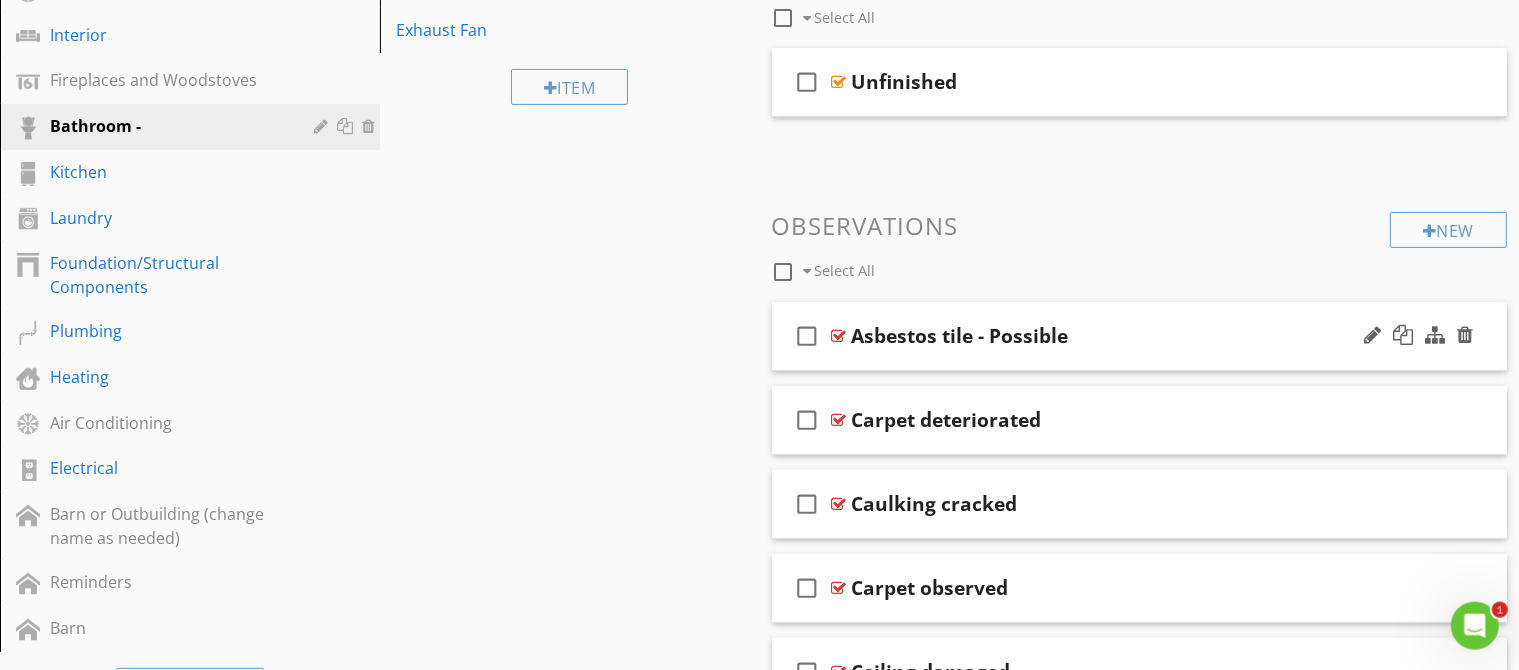 click on "check_box_outline_blank
Asbestos tile - Possible" at bounding box center (1140, 336) 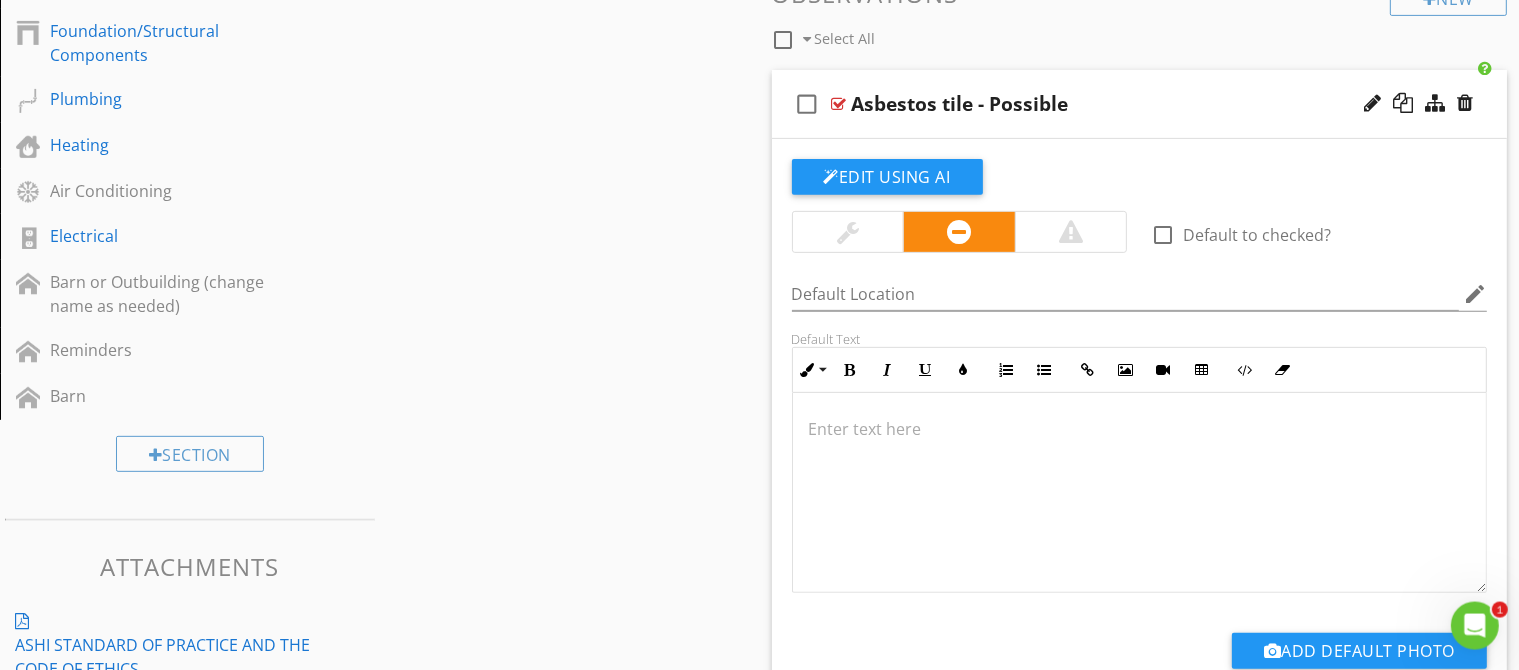 scroll, scrollTop: 543, scrollLeft: 0, axis: vertical 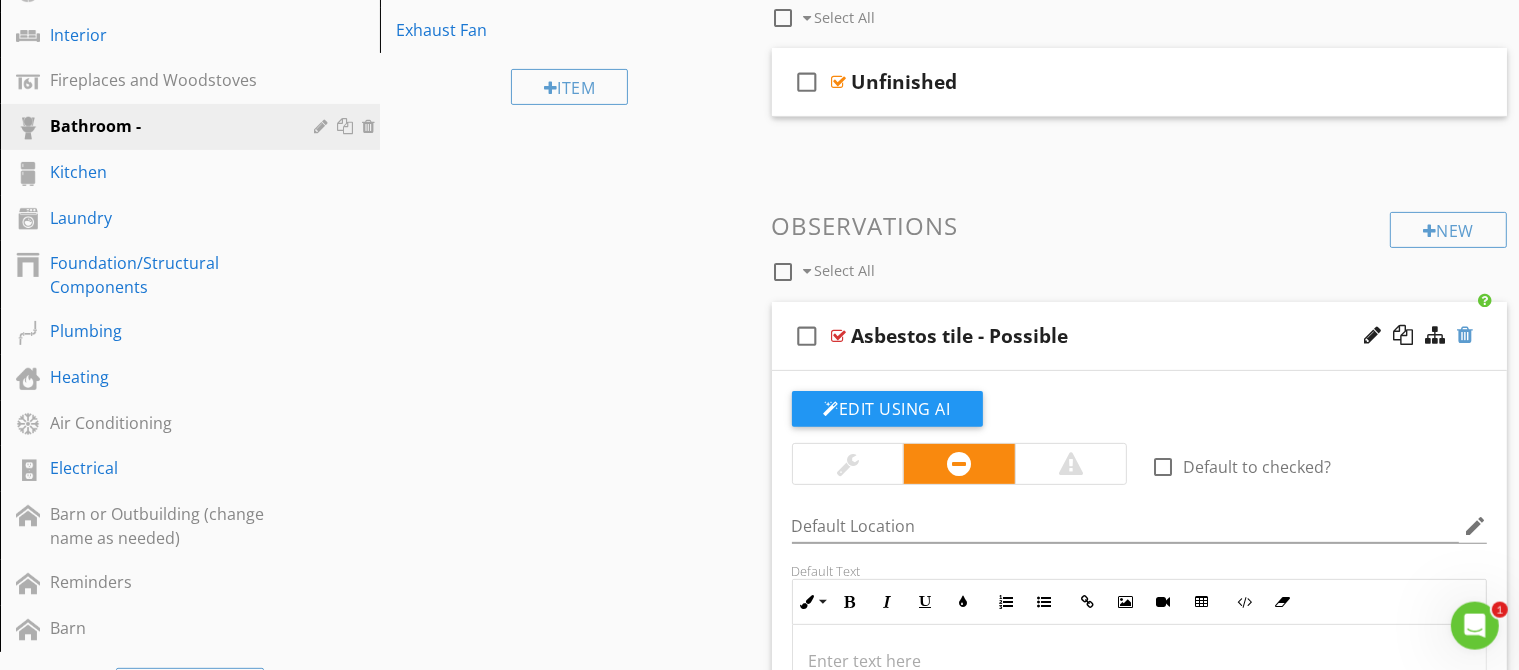 click at bounding box center (1465, 335) 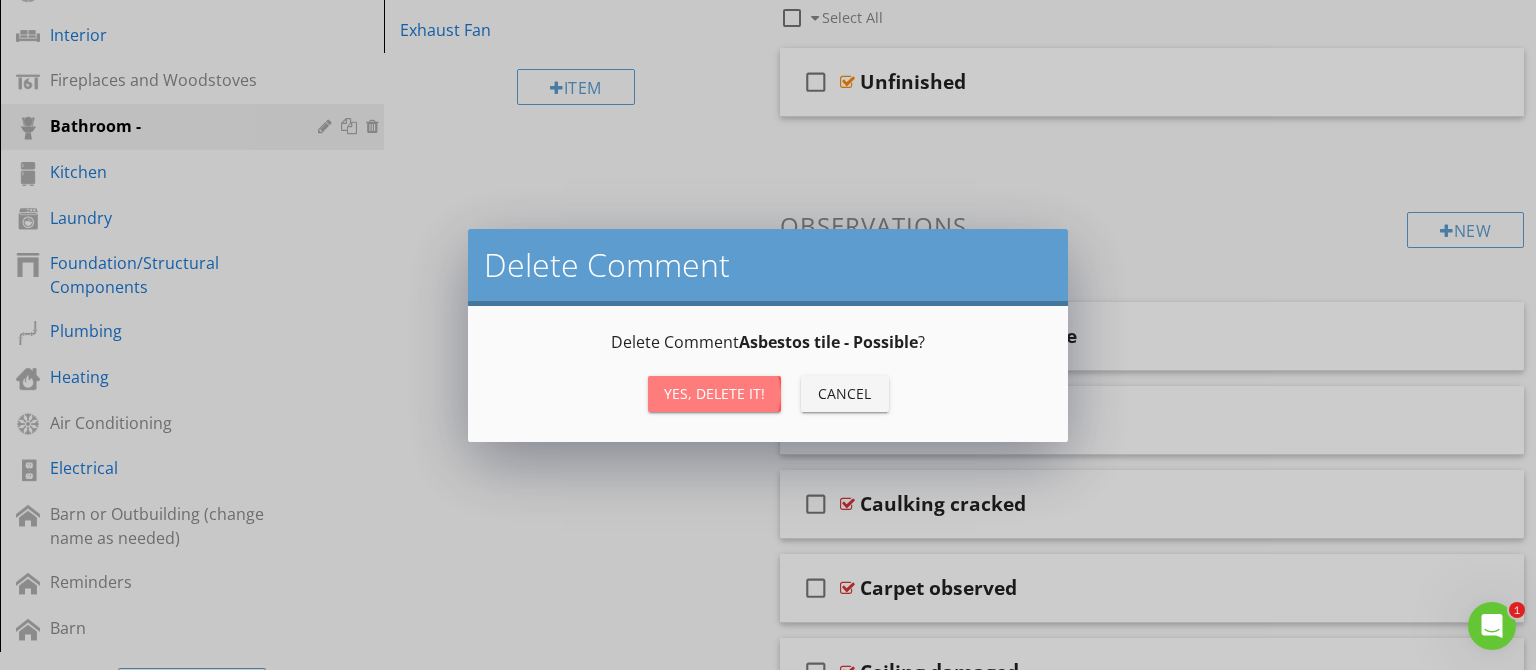 click on "Yes, Delete it!" at bounding box center (714, 393) 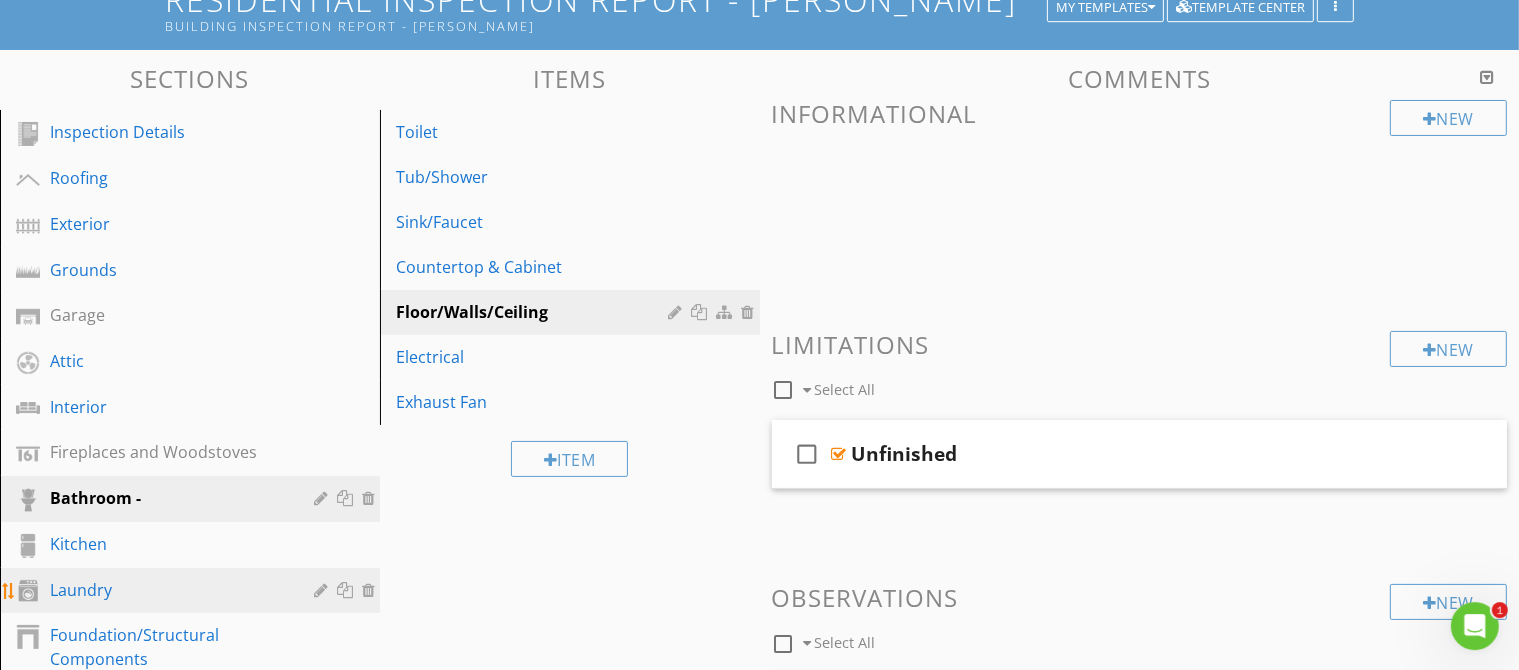 scroll, scrollTop: 0, scrollLeft: 0, axis: both 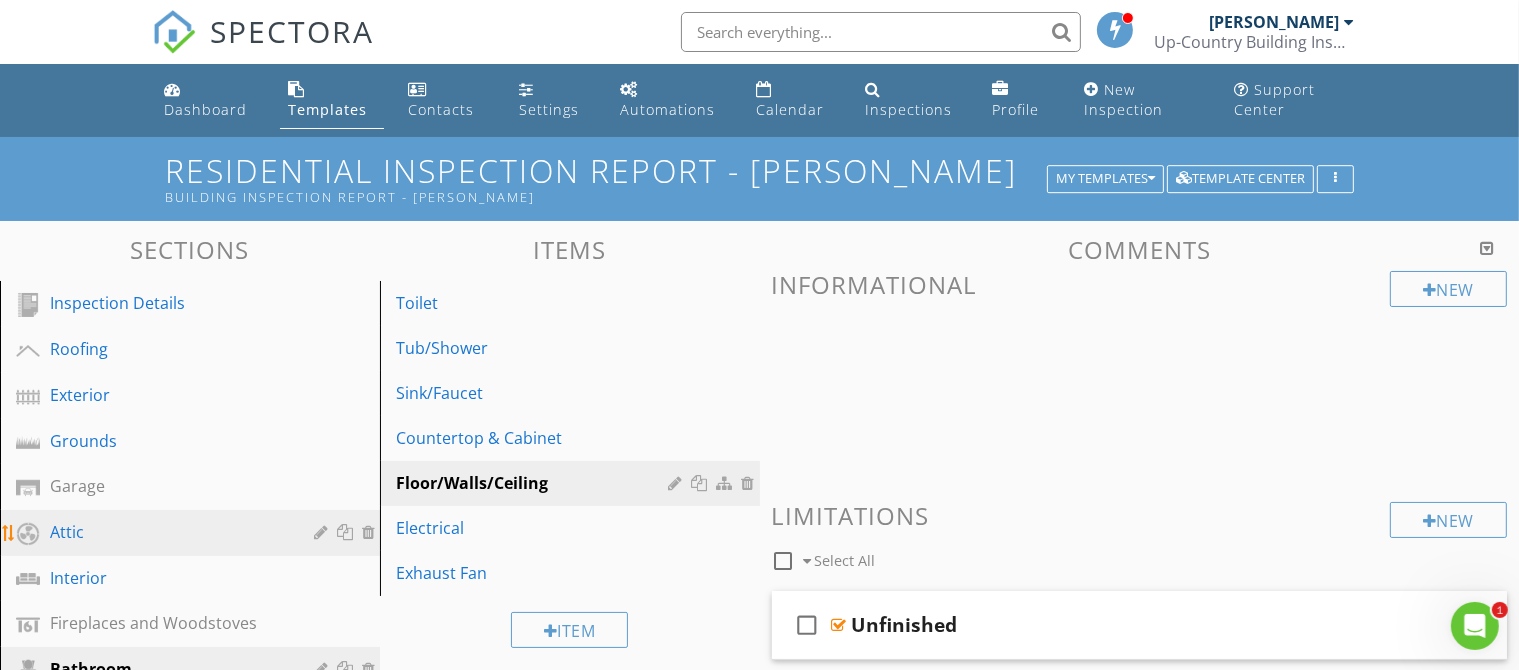 click on "Attic" at bounding box center (167, 532) 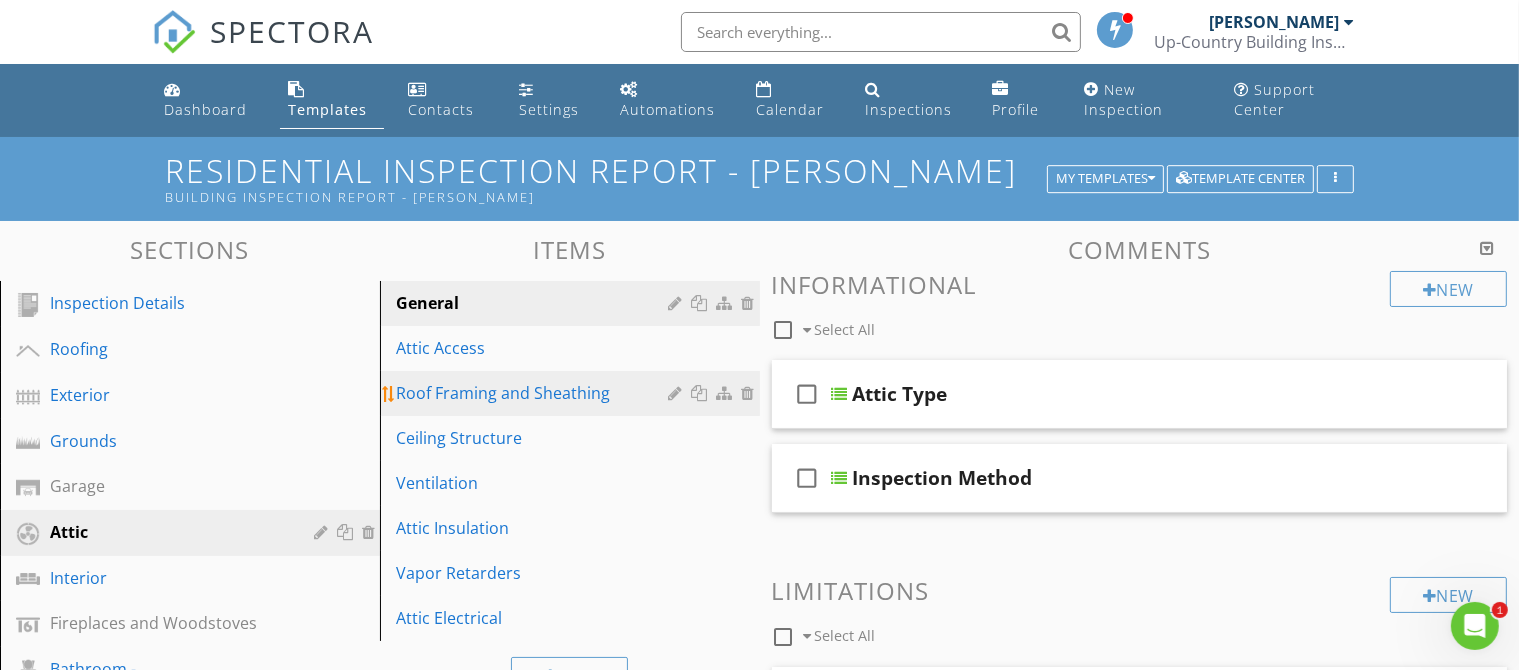click on "Roof Framing and Sheathing" at bounding box center [573, 393] 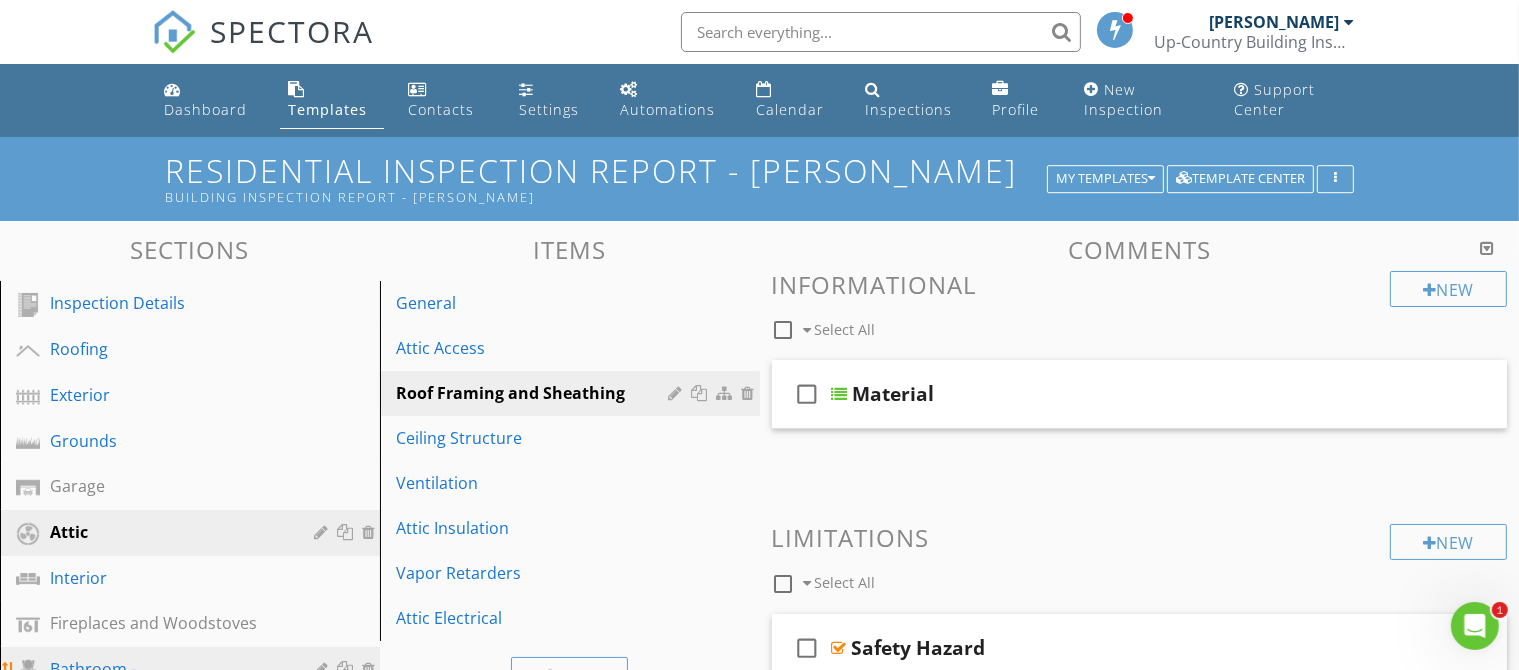 scroll, scrollTop: 566, scrollLeft: 0, axis: vertical 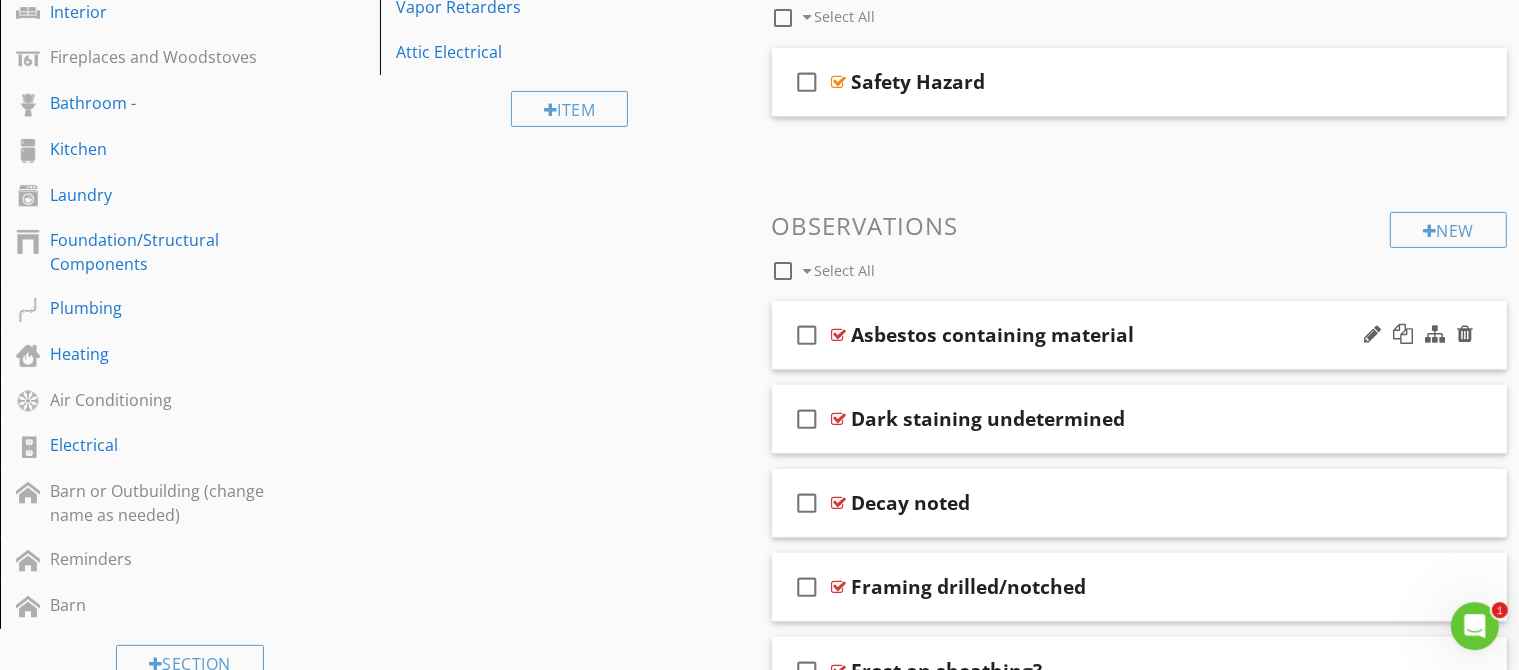 click on "check_box_outline_blank
Asbestos containing material" at bounding box center [1140, 335] 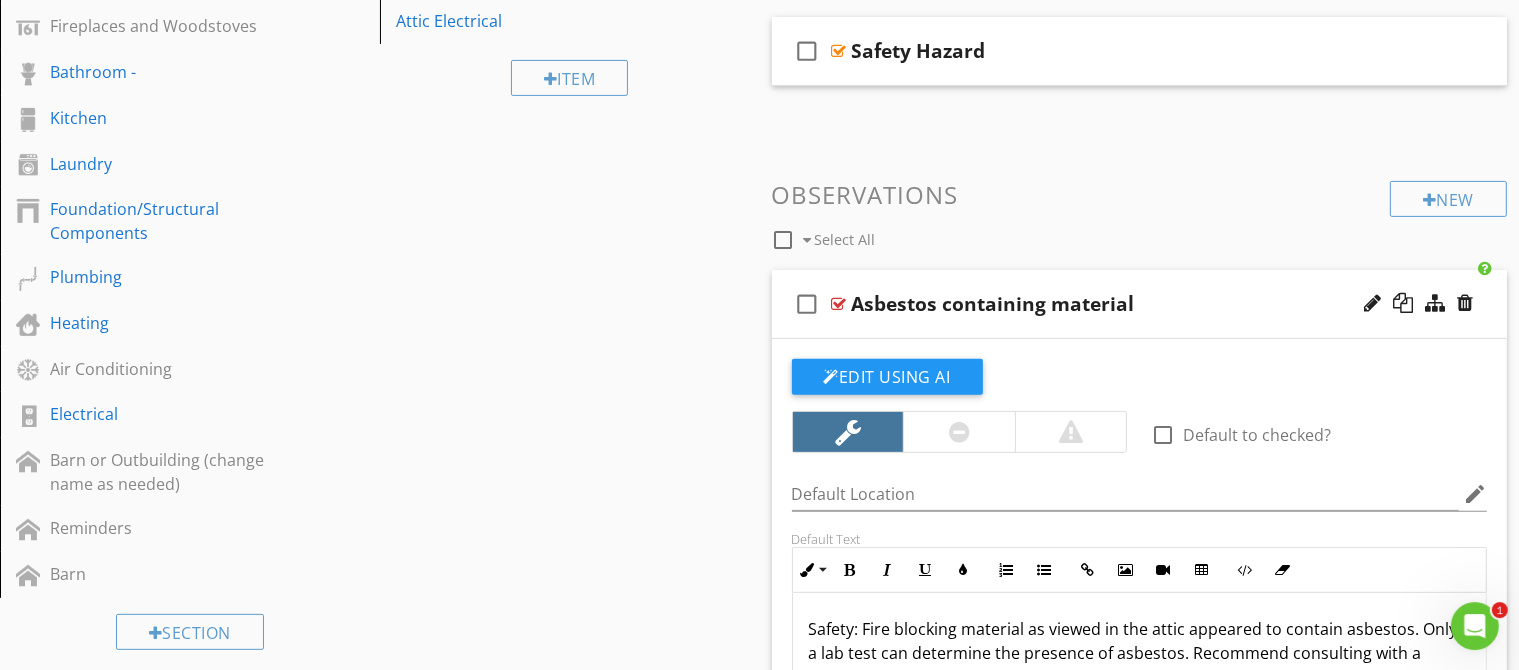 scroll, scrollTop: 707, scrollLeft: 0, axis: vertical 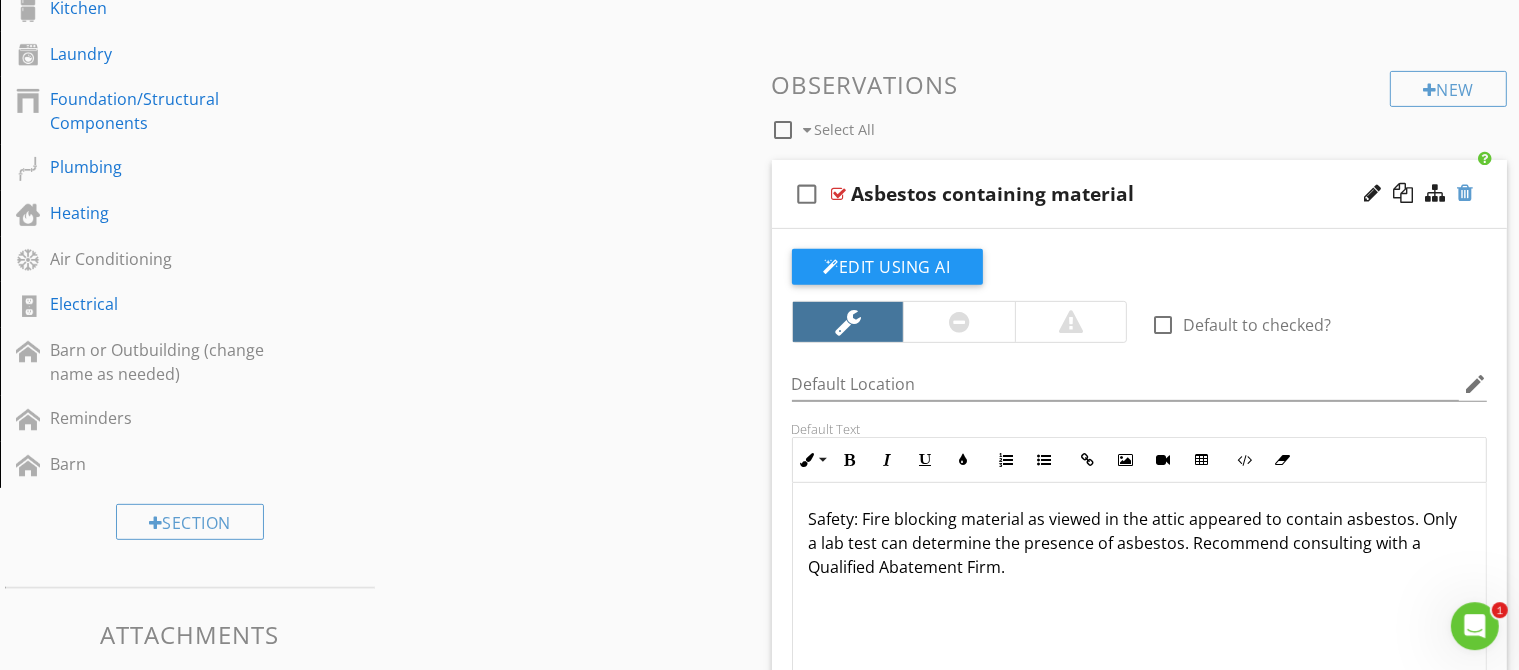 click at bounding box center [1465, 193] 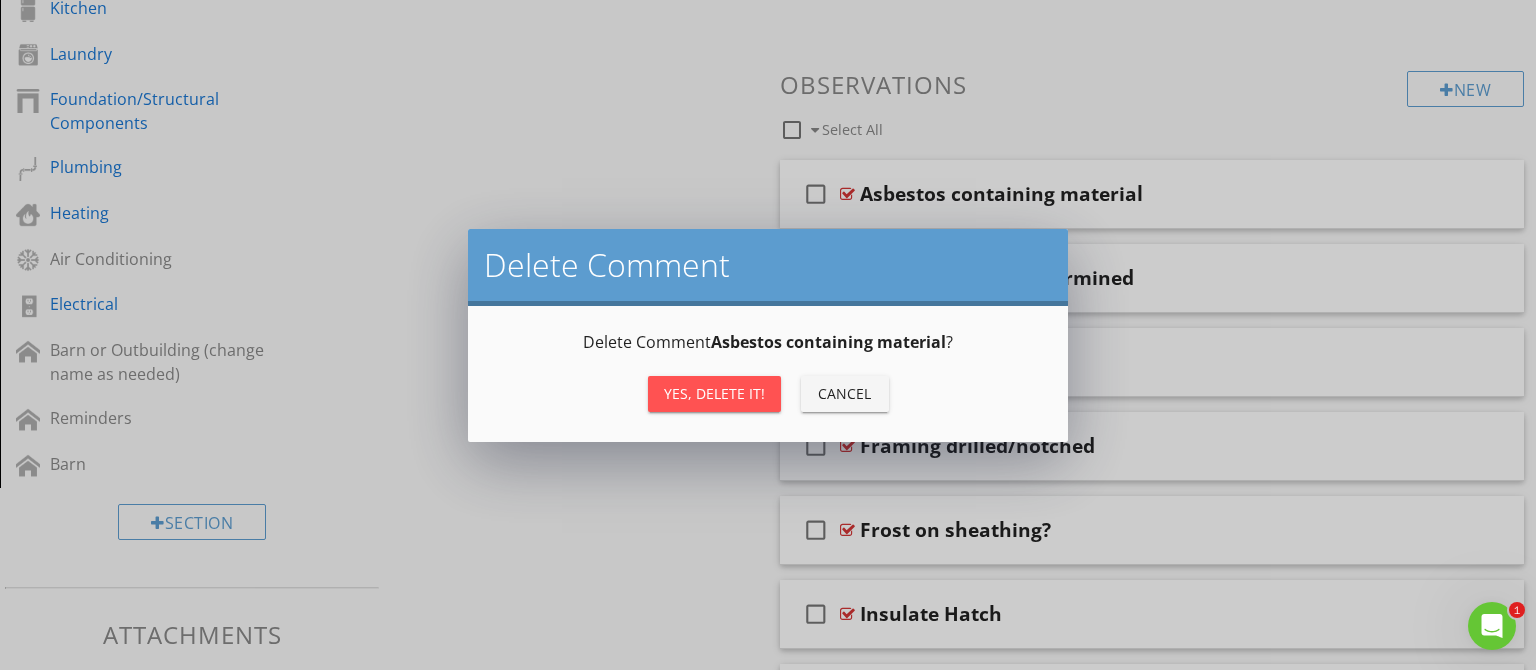 click on "Yes, Delete it!" at bounding box center (714, 393) 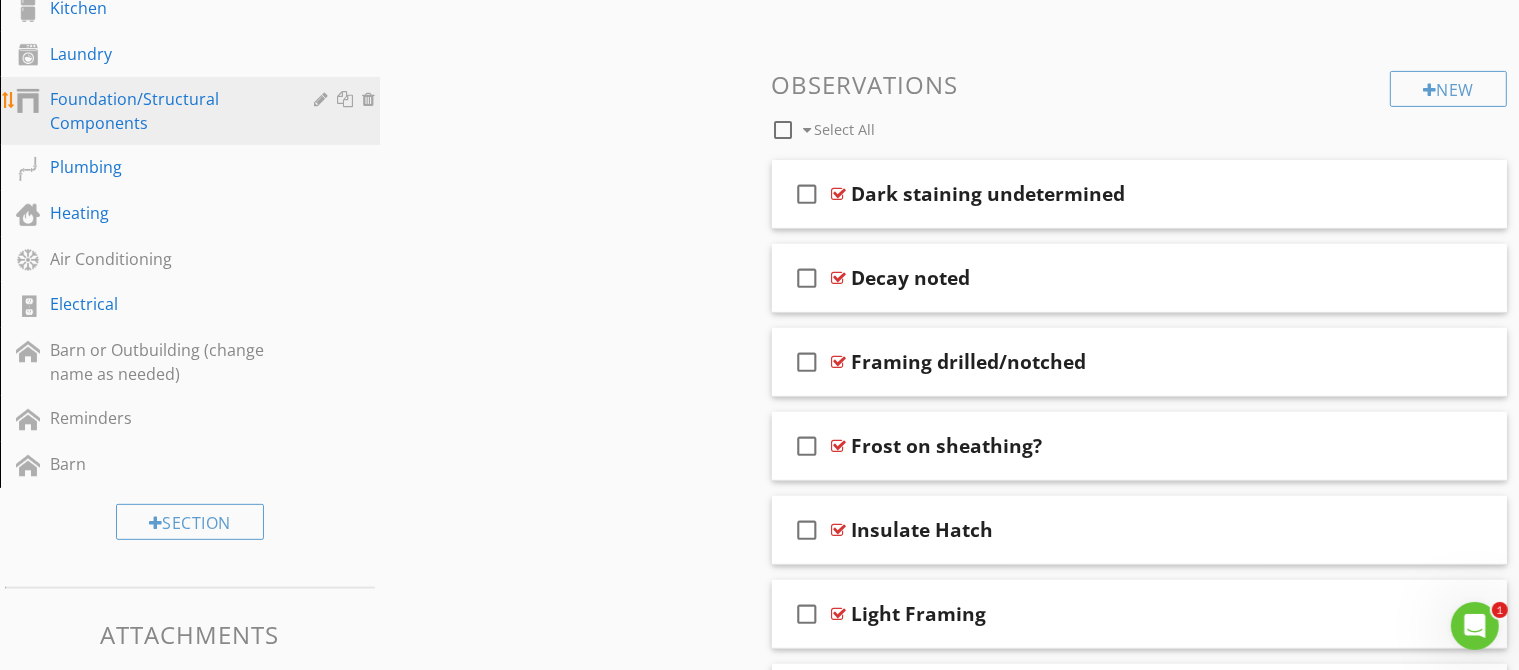 click on "Foundation/Structural Components" at bounding box center (167, 111) 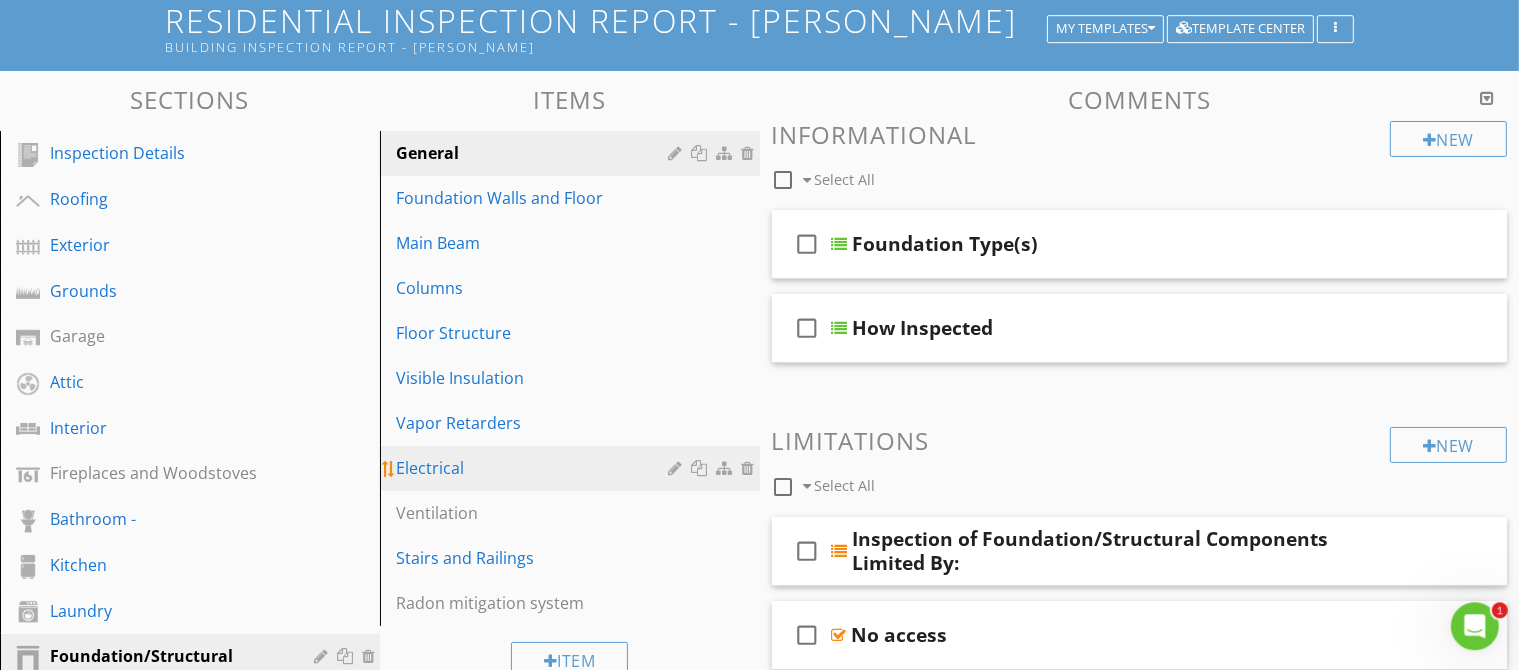 scroll, scrollTop: 0, scrollLeft: 0, axis: both 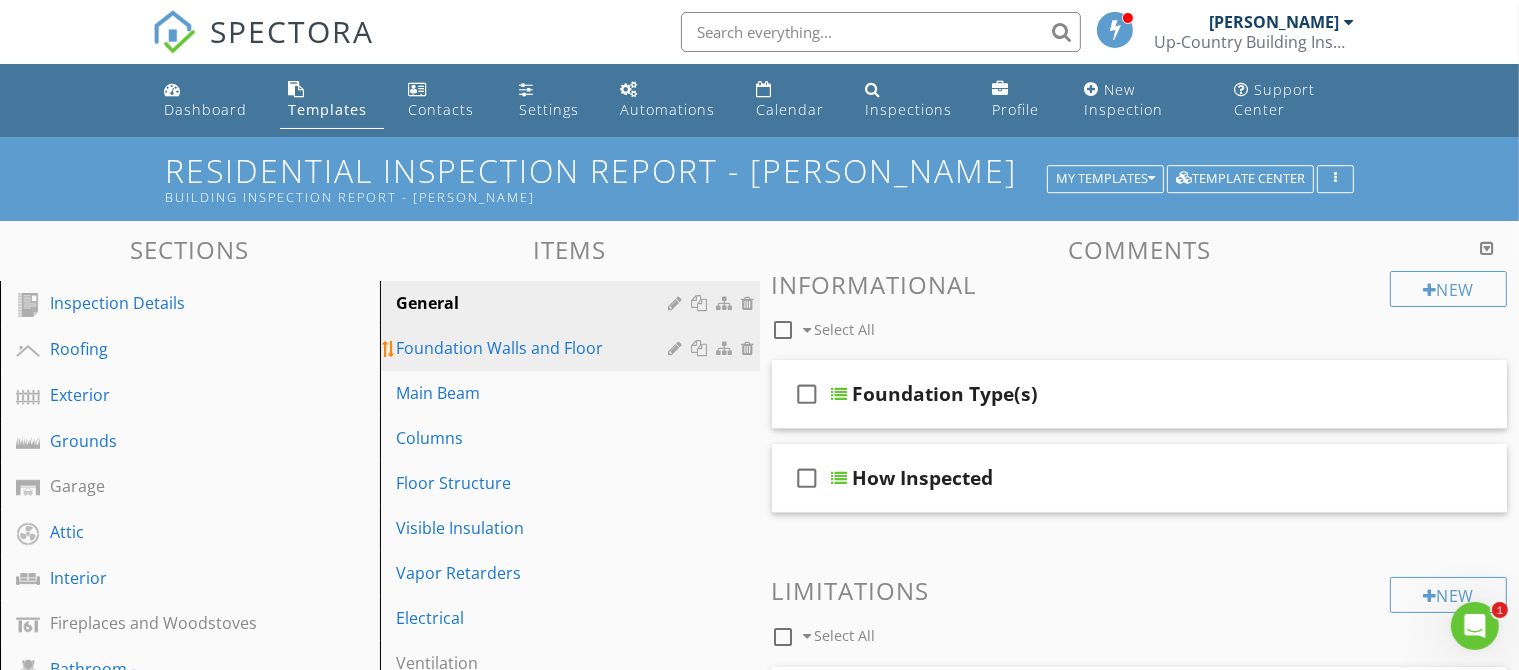 click on "Foundation Walls and Floor" at bounding box center [535, 348] 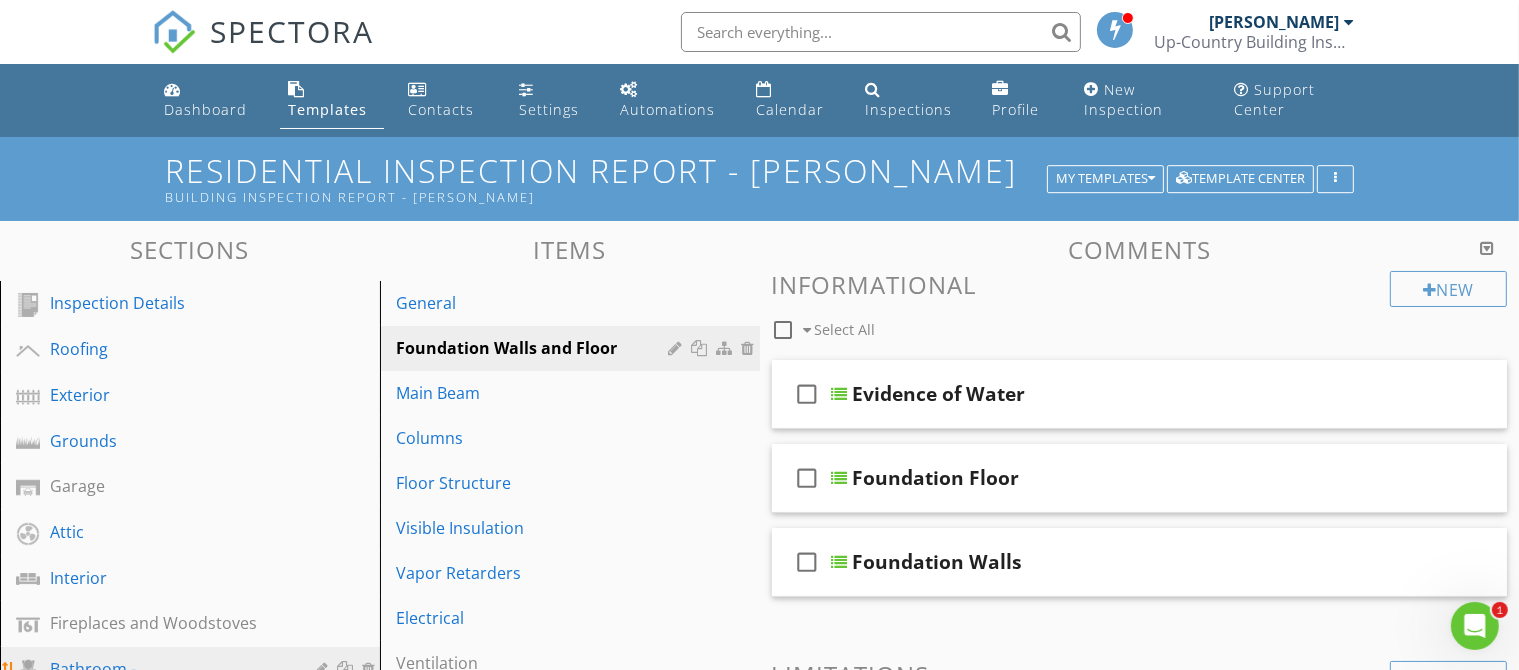 scroll, scrollTop: 4191, scrollLeft: 0, axis: vertical 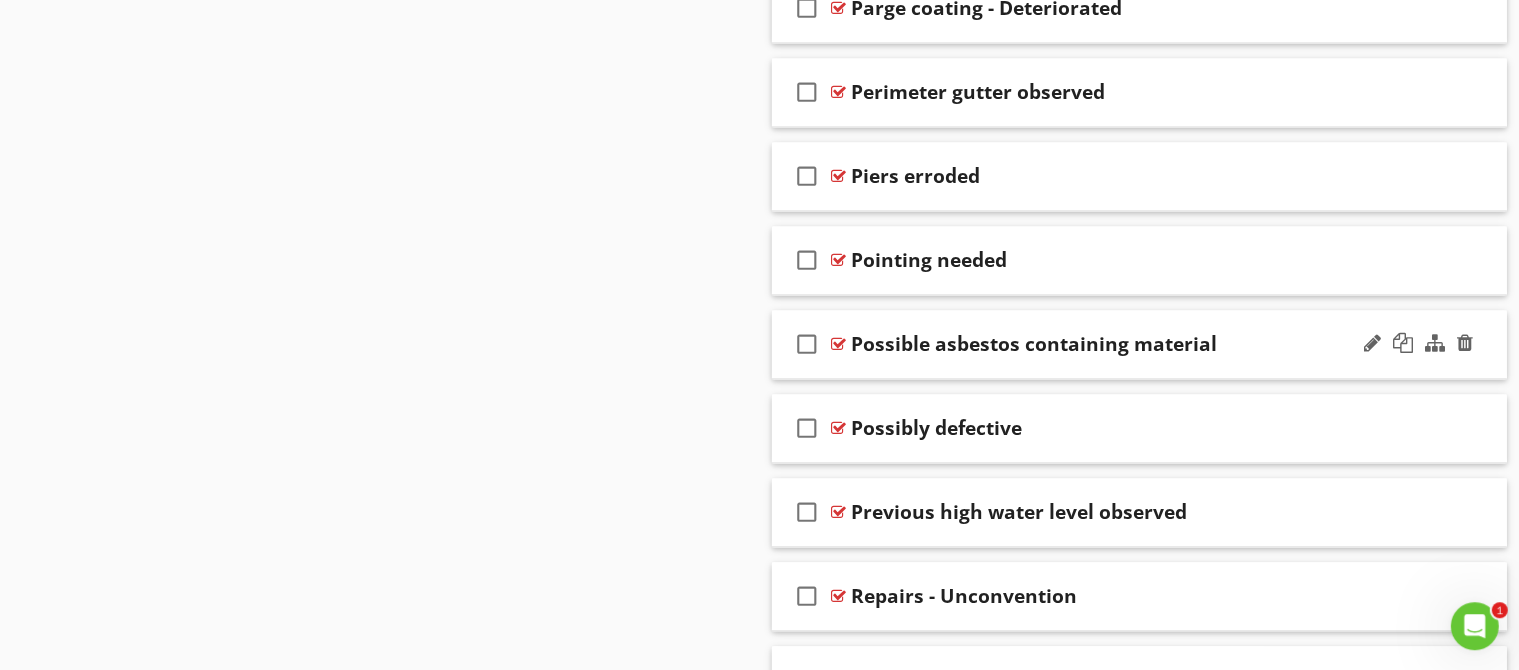 click on "check_box_outline_blank
Possible asbestos containing material" at bounding box center (1140, 344) 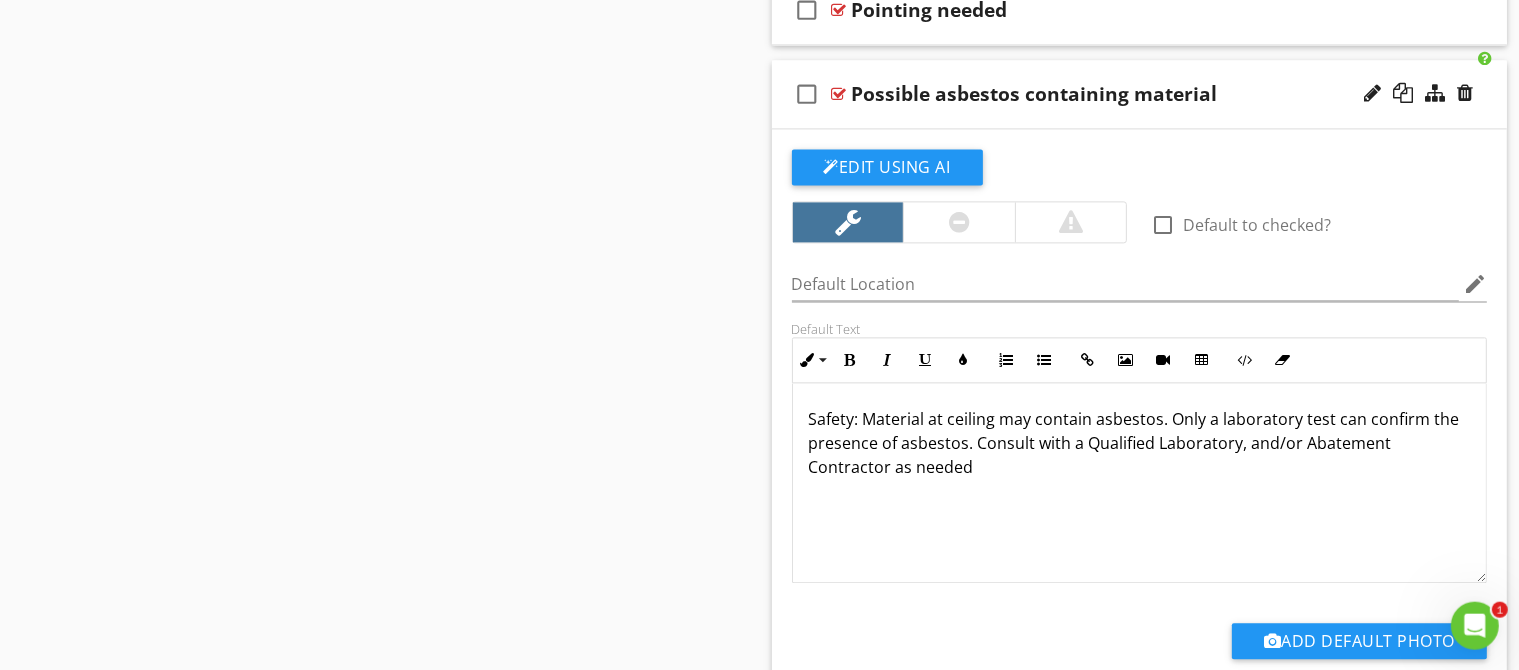 scroll, scrollTop: 4472, scrollLeft: 0, axis: vertical 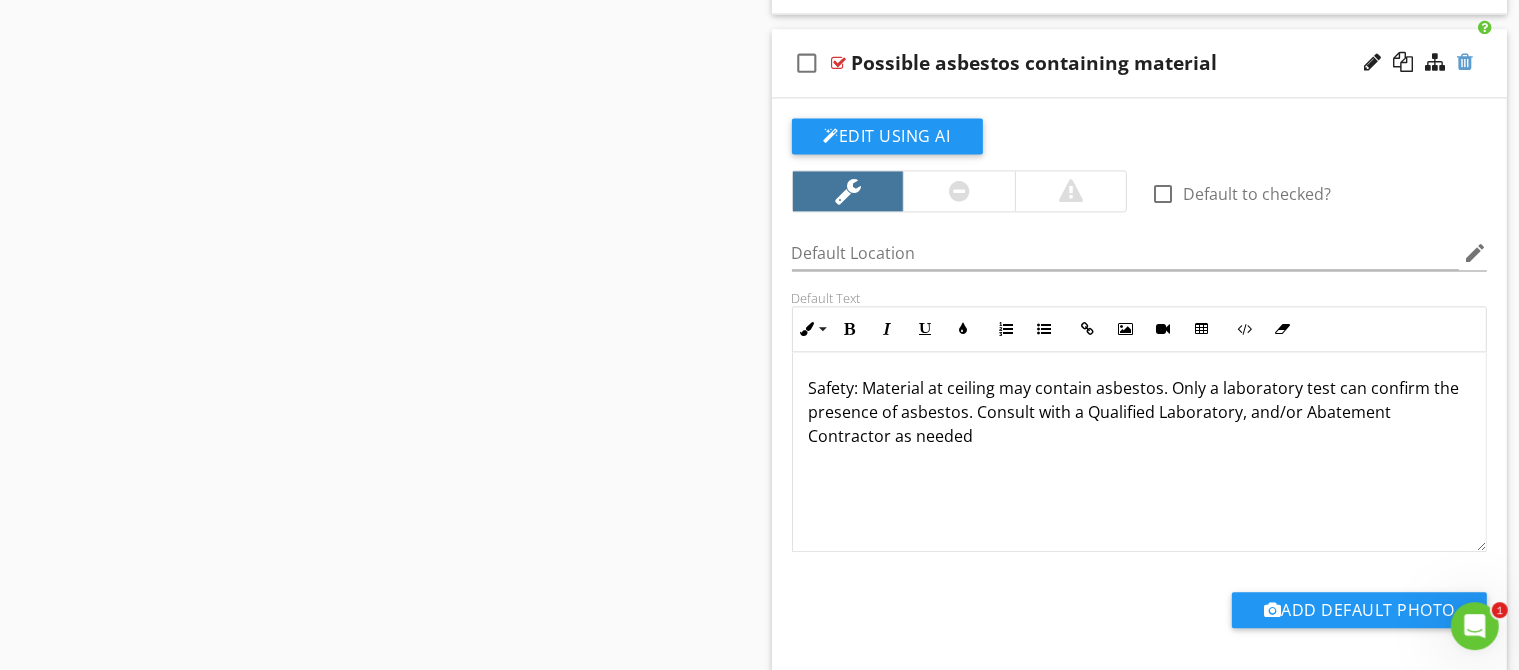 click at bounding box center [1465, 62] 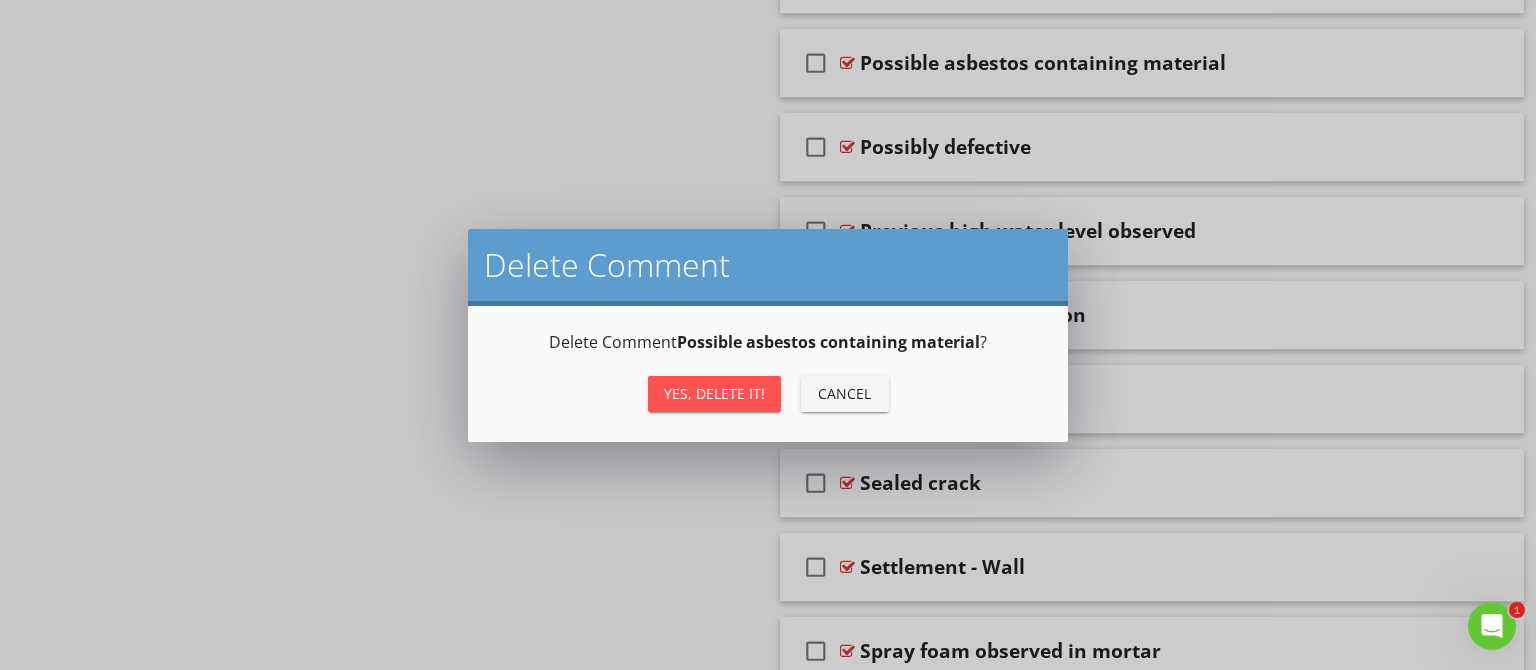 click on "Yes, Delete it!" at bounding box center [714, 393] 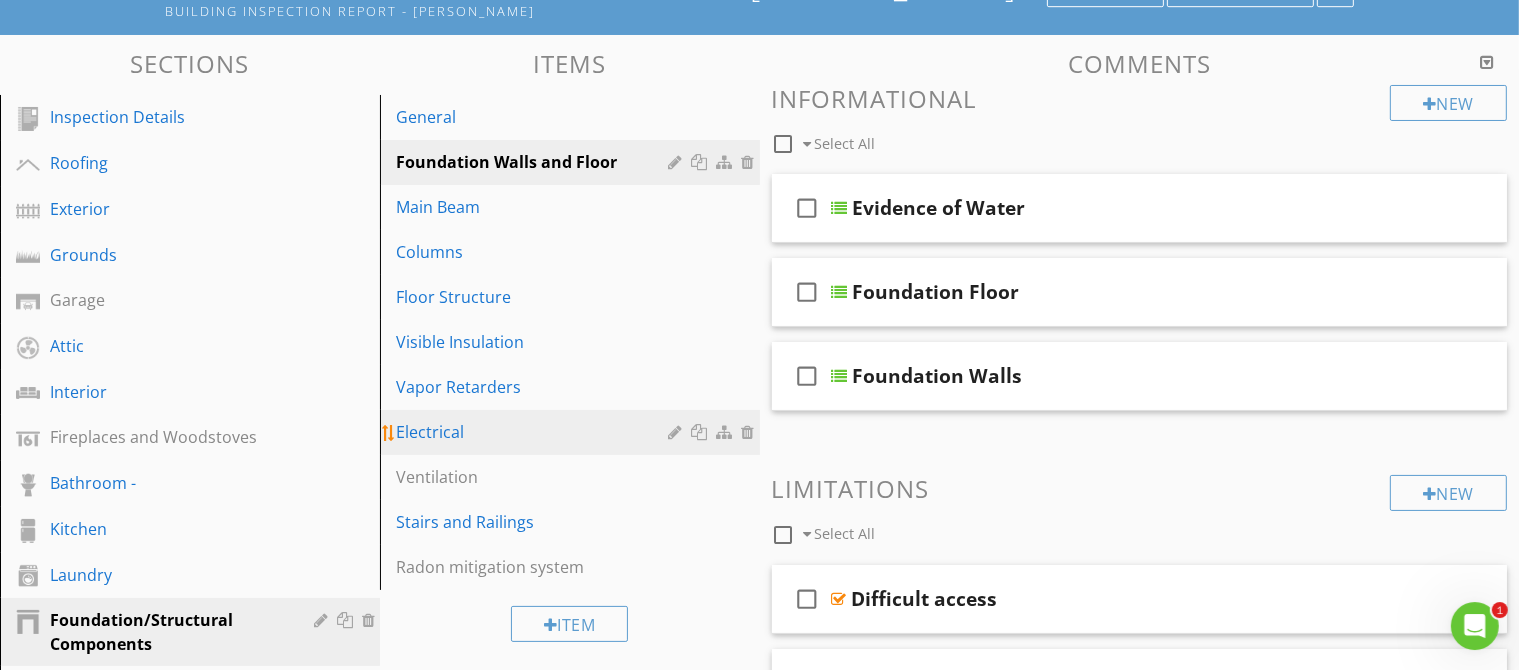 scroll, scrollTop: 248, scrollLeft: 0, axis: vertical 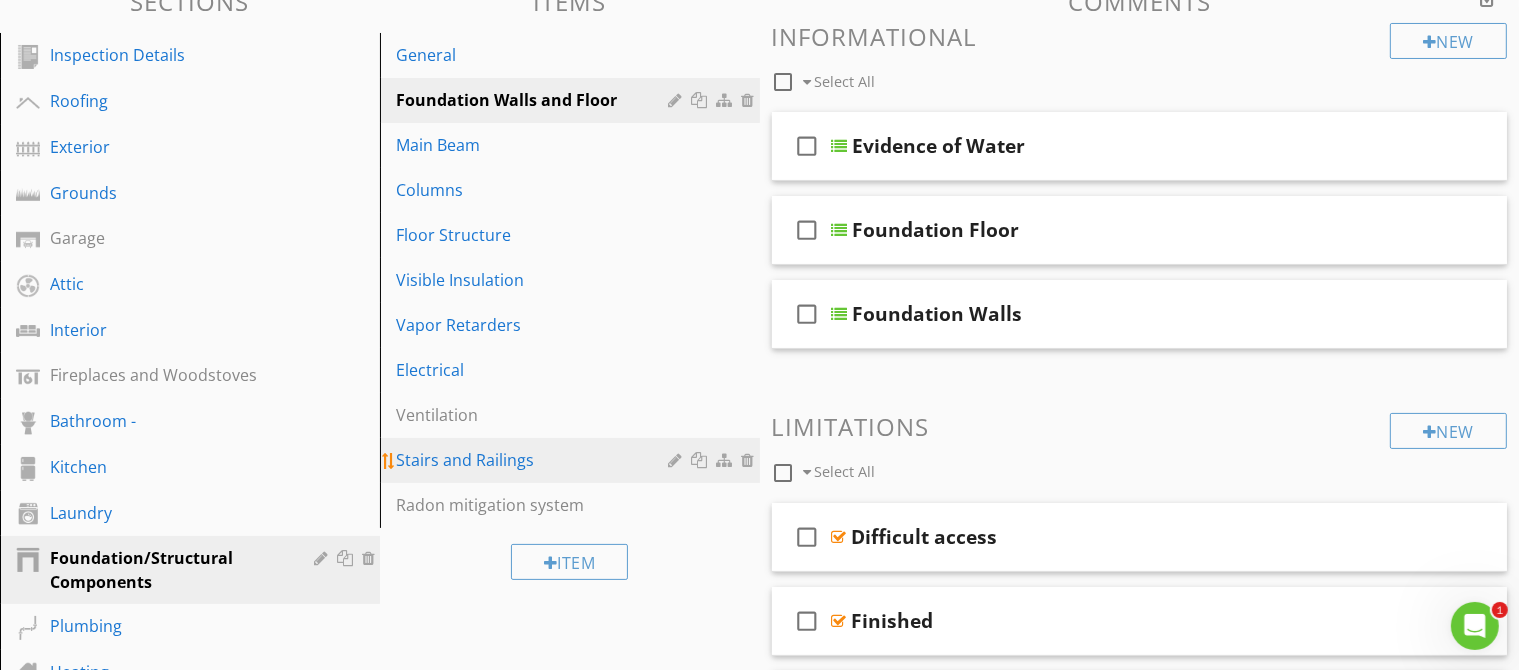 click on "Stairs and Railings" at bounding box center (535, 460) 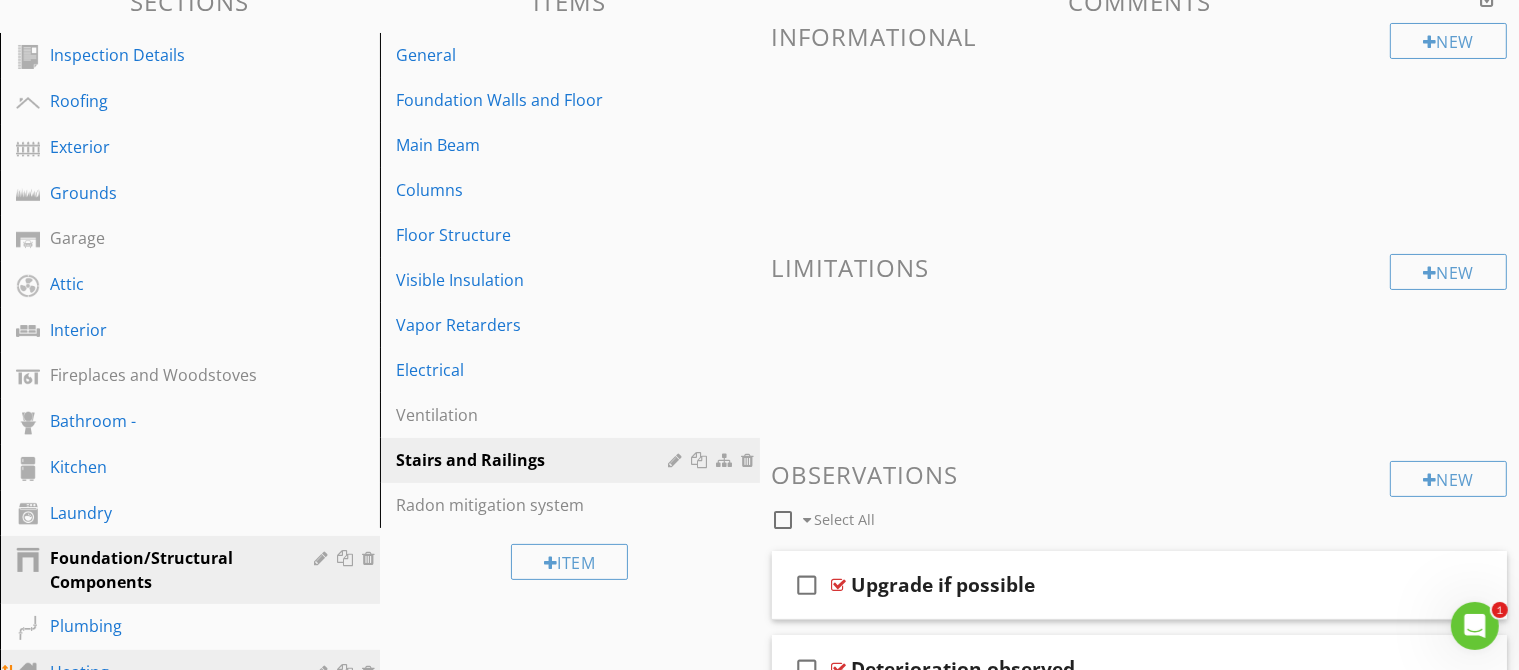 scroll, scrollTop: 2089, scrollLeft: 0, axis: vertical 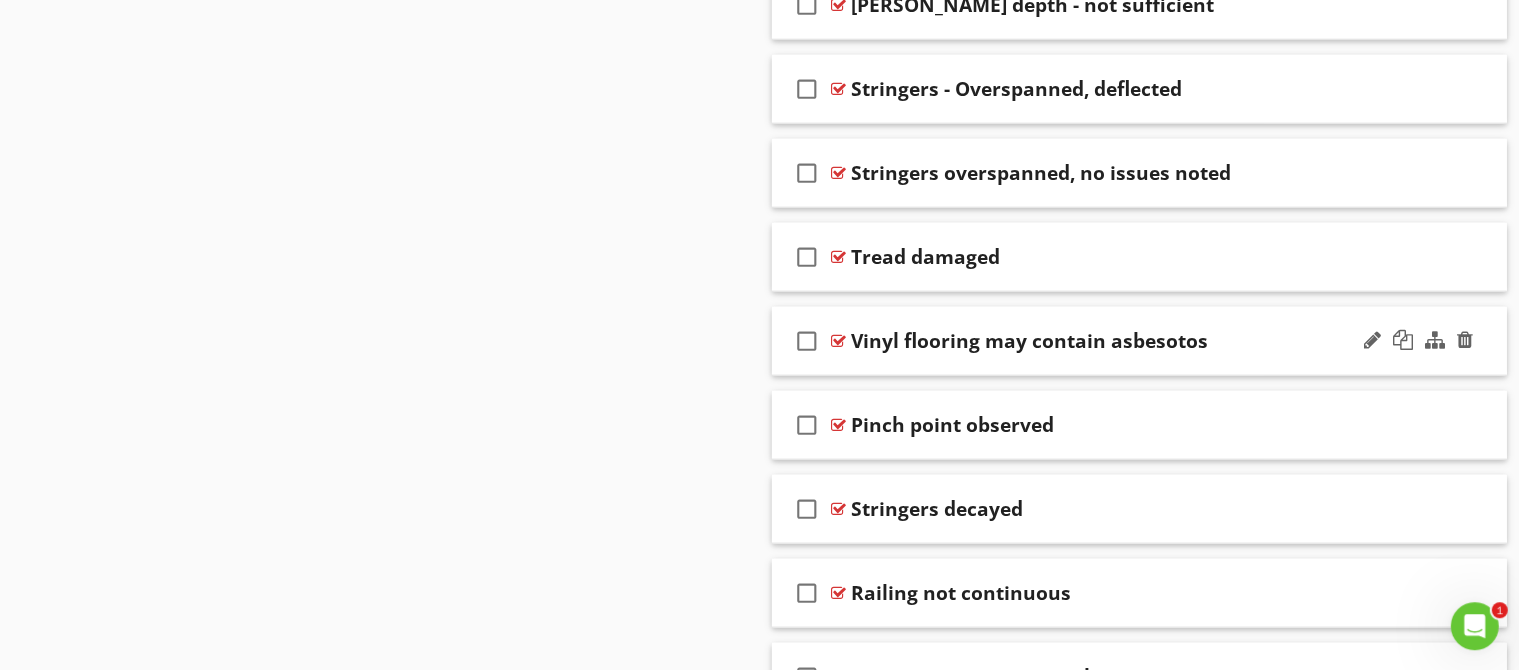click on "check_box_outline_blank
Vinyl flooring may contain asbesotos" at bounding box center [1140, 340] 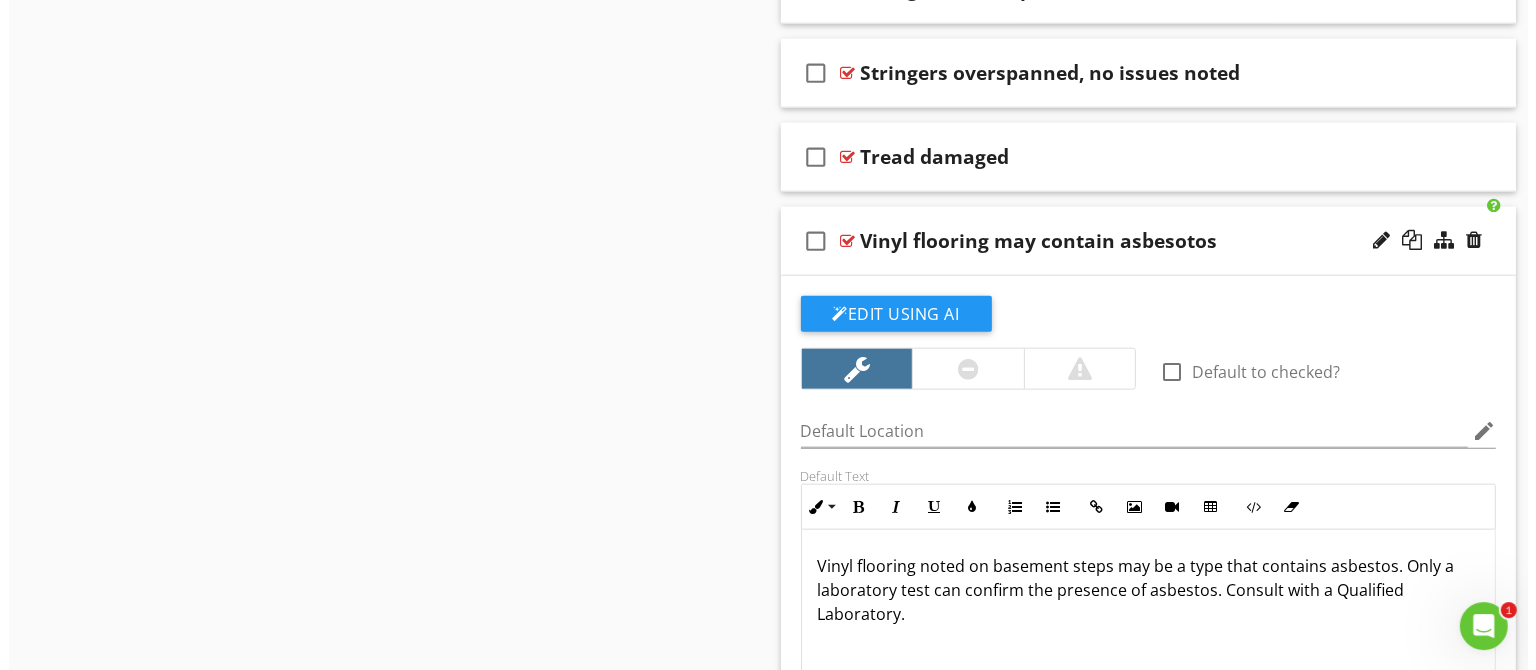 scroll, scrollTop: 2229, scrollLeft: 0, axis: vertical 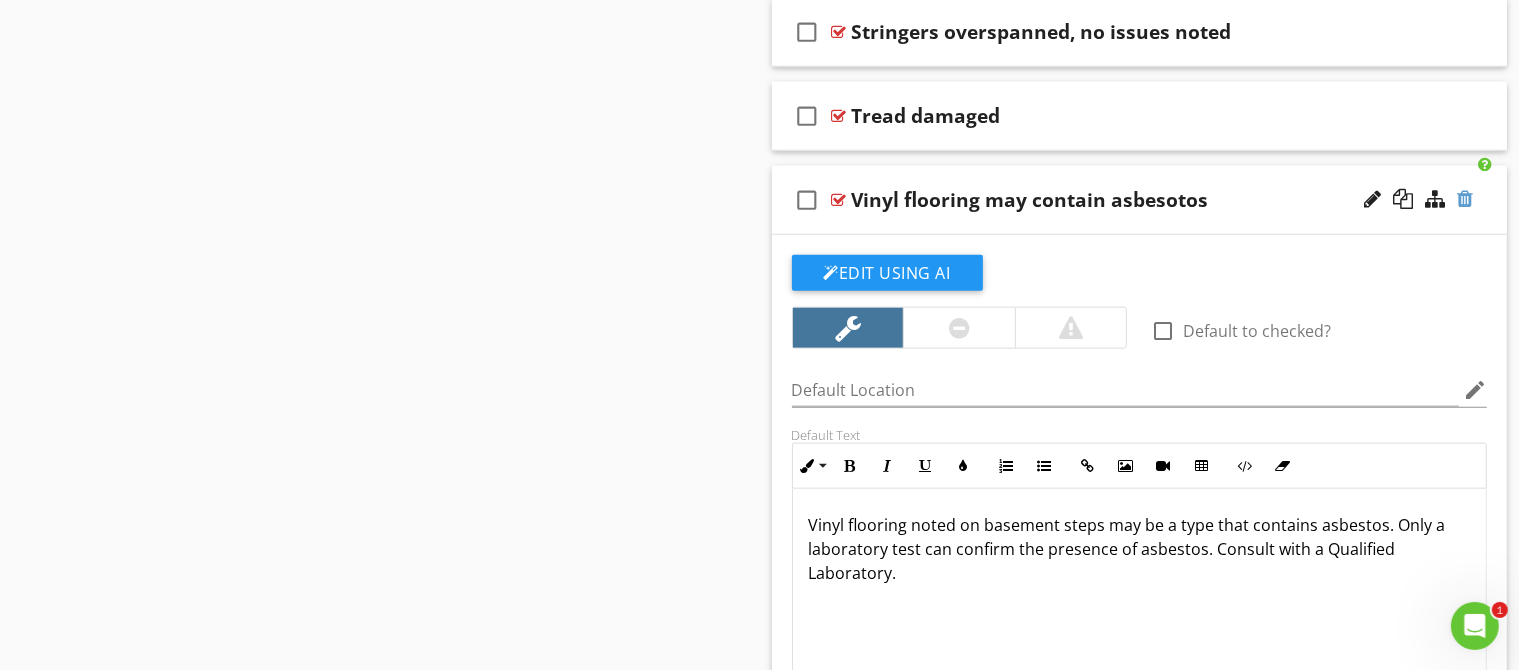 click at bounding box center (1465, 199) 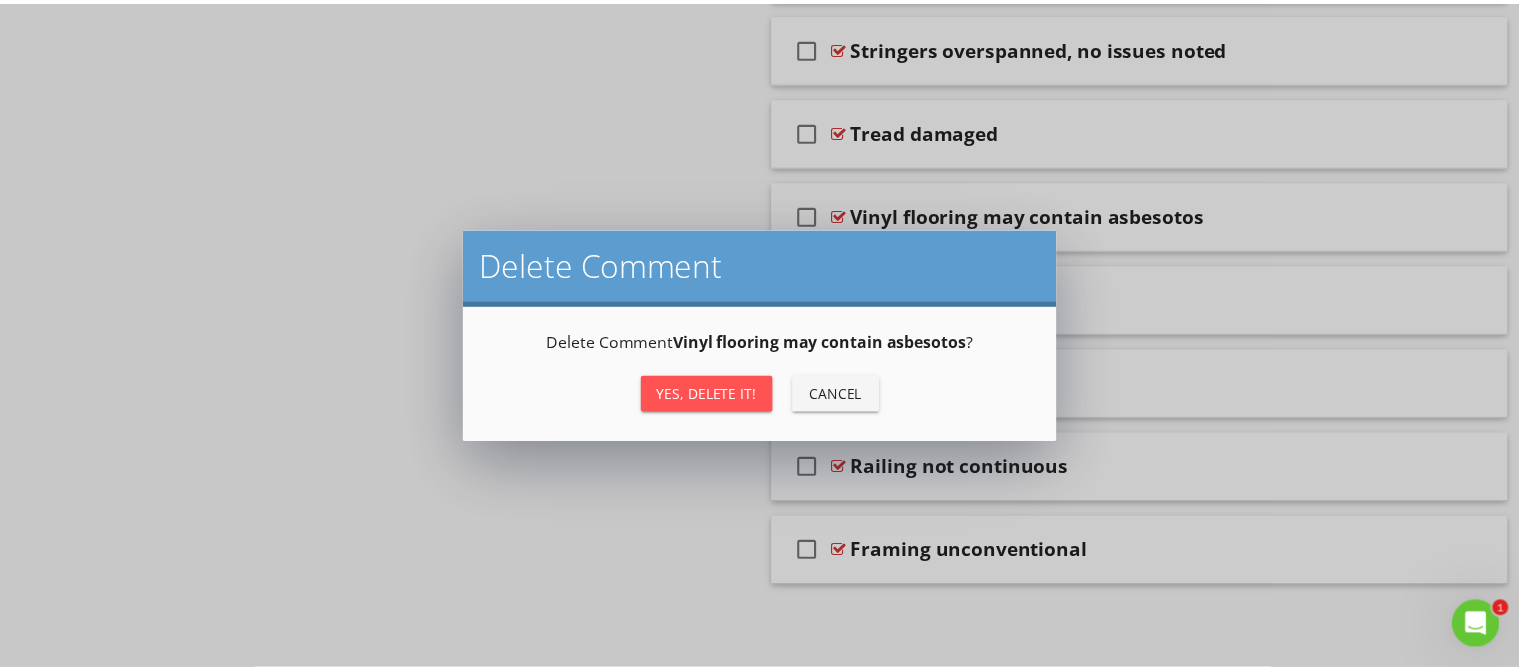 scroll, scrollTop: 2208, scrollLeft: 0, axis: vertical 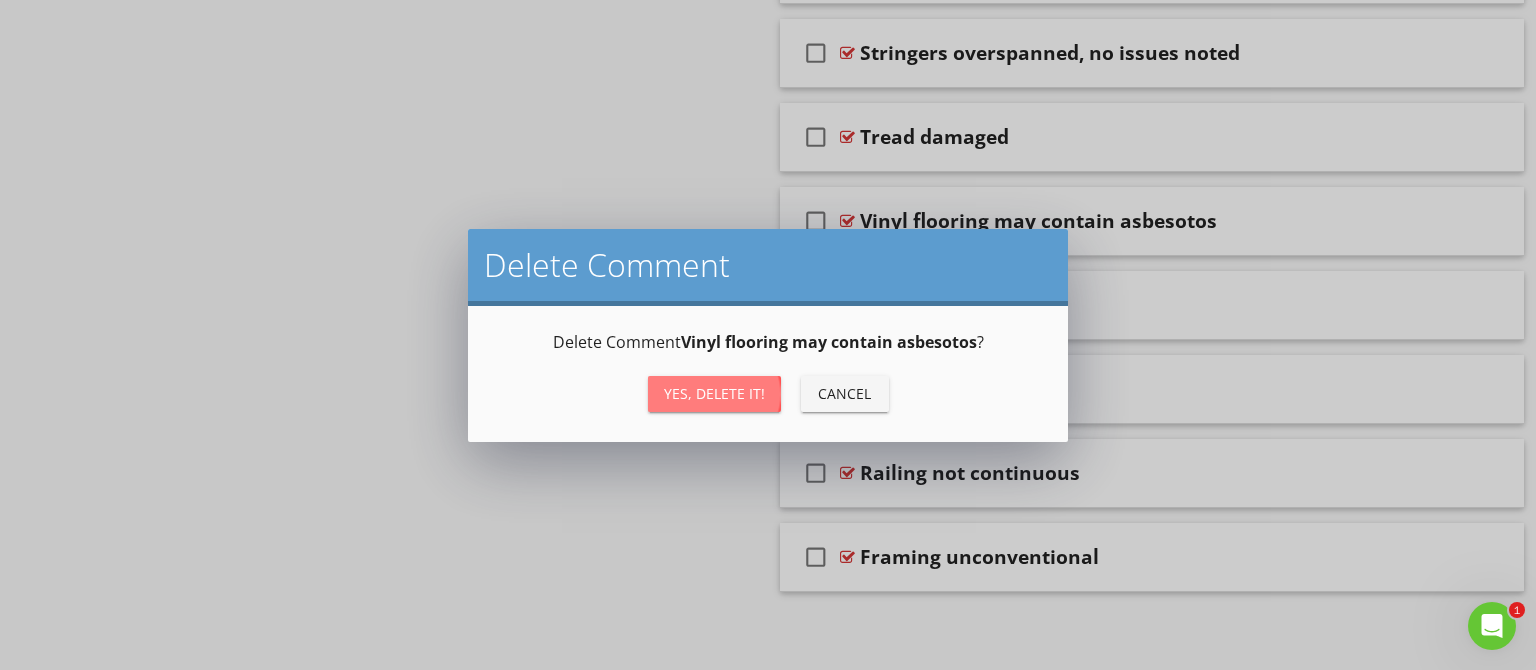 click on "Yes, Delete it!" at bounding box center (714, 393) 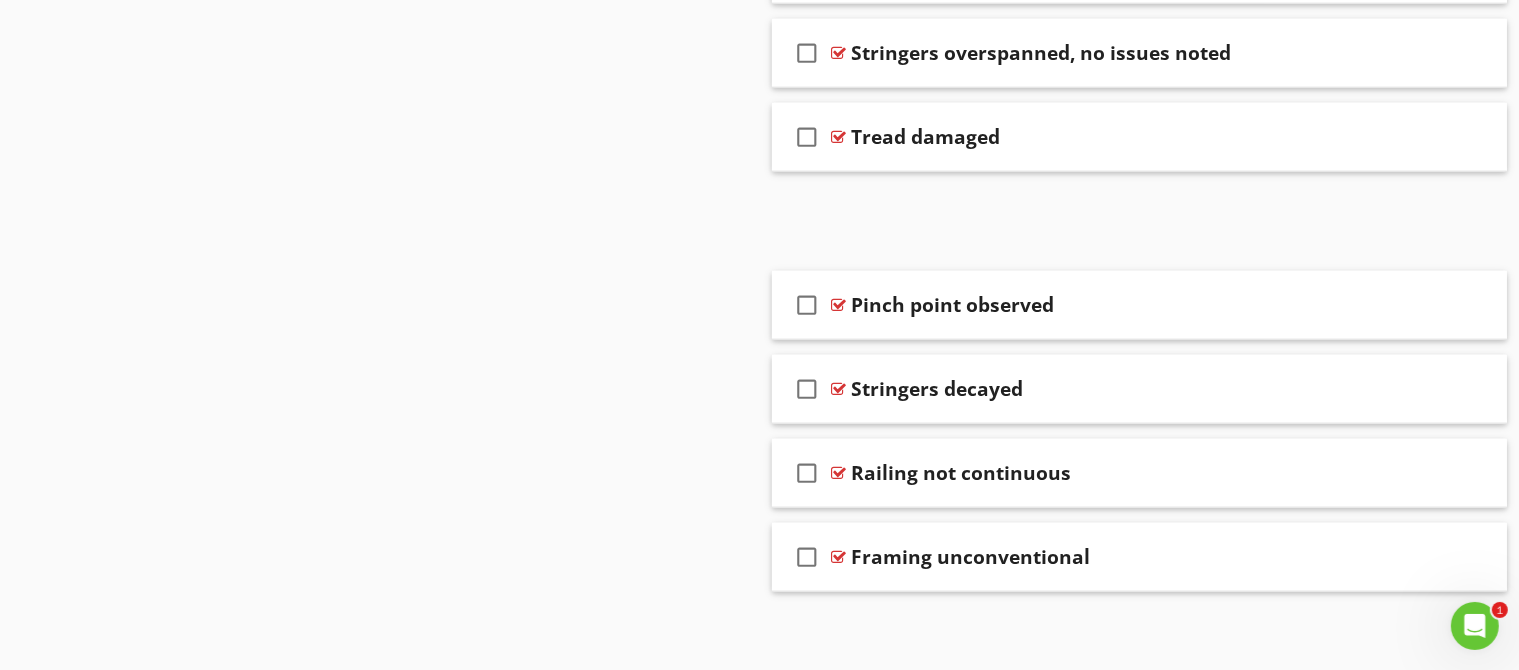 scroll, scrollTop: 2124, scrollLeft: 0, axis: vertical 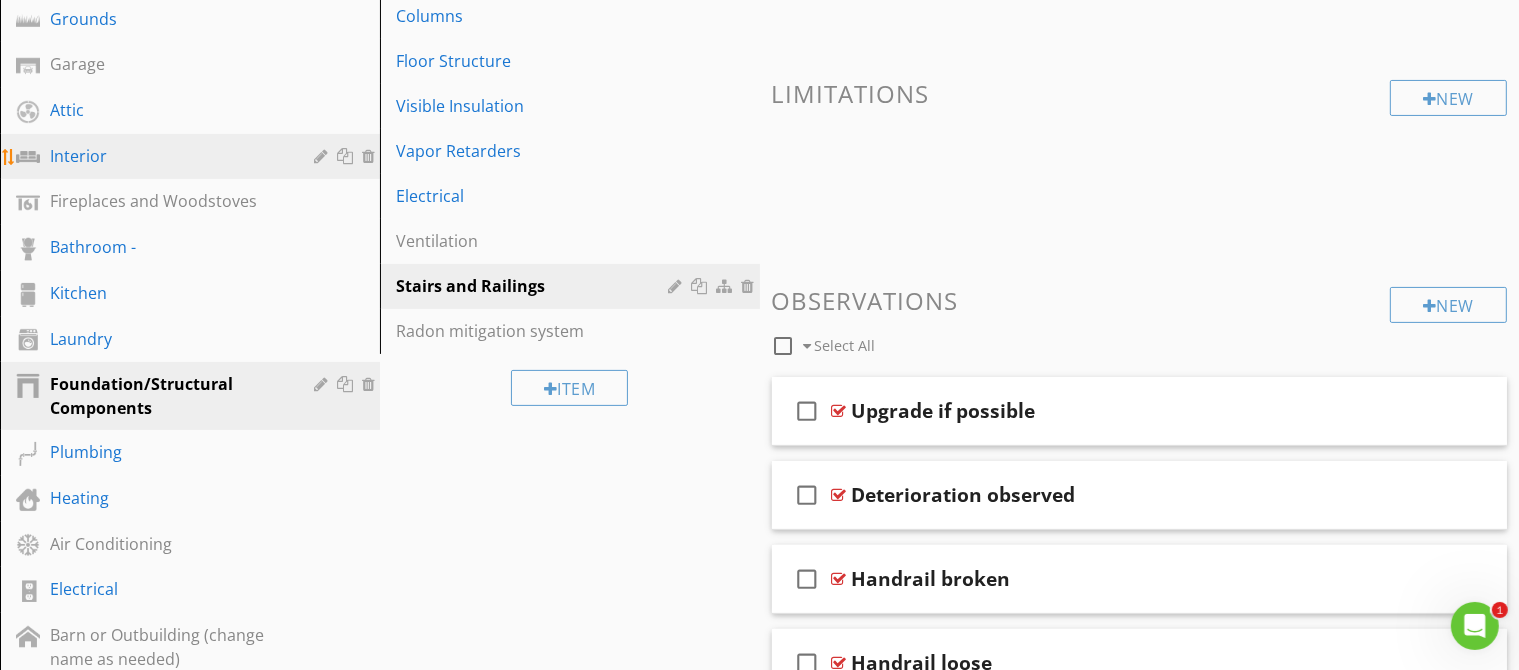 click on "Interior" at bounding box center [167, 156] 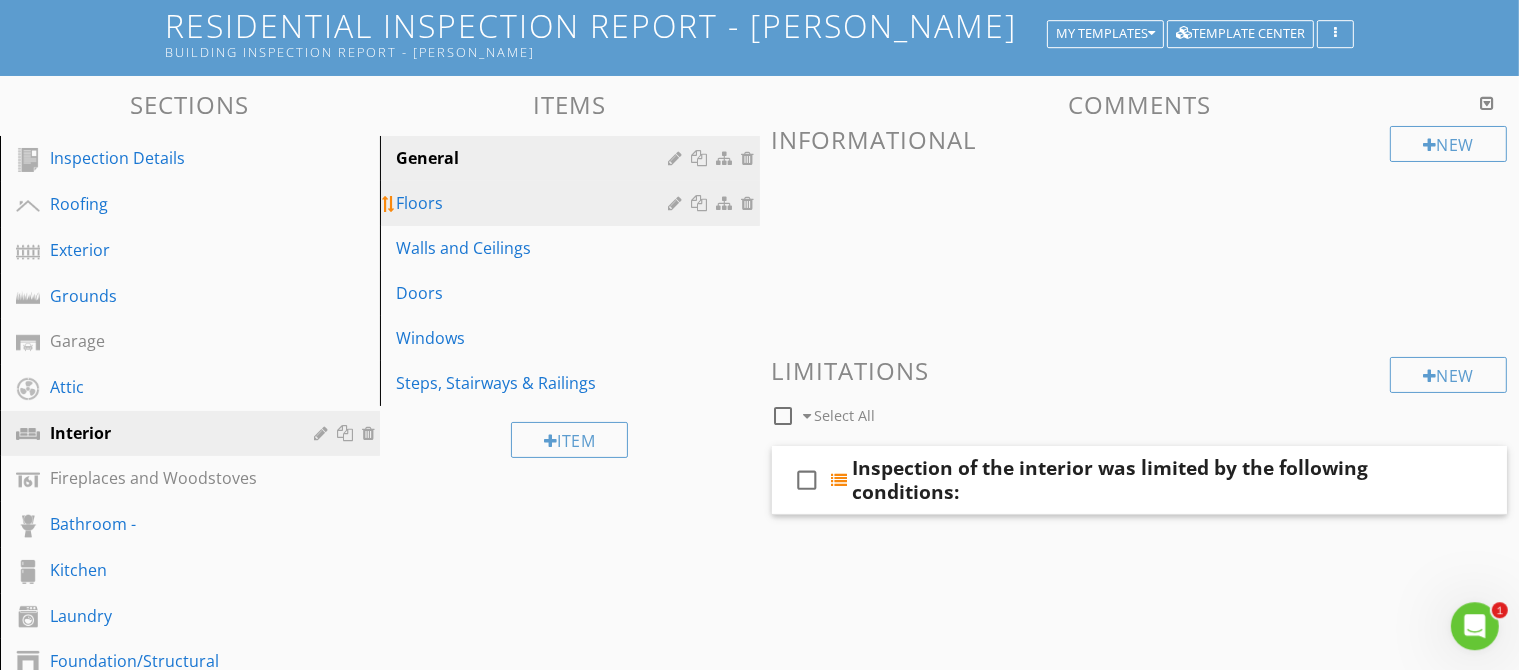 scroll, scrollTop: 140, scrollLeft: 0, axis: vertical 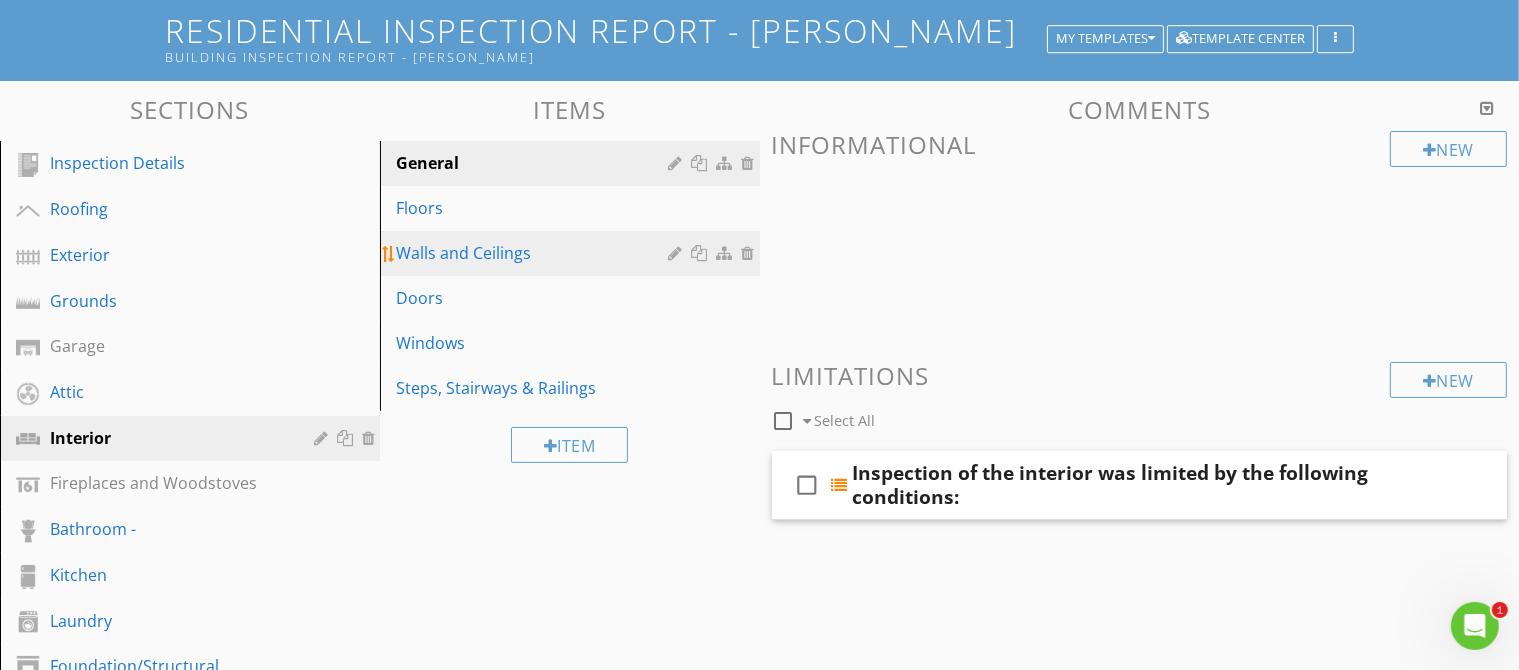 click on "Walls and Ceilings" at bounding box center [535, 253] 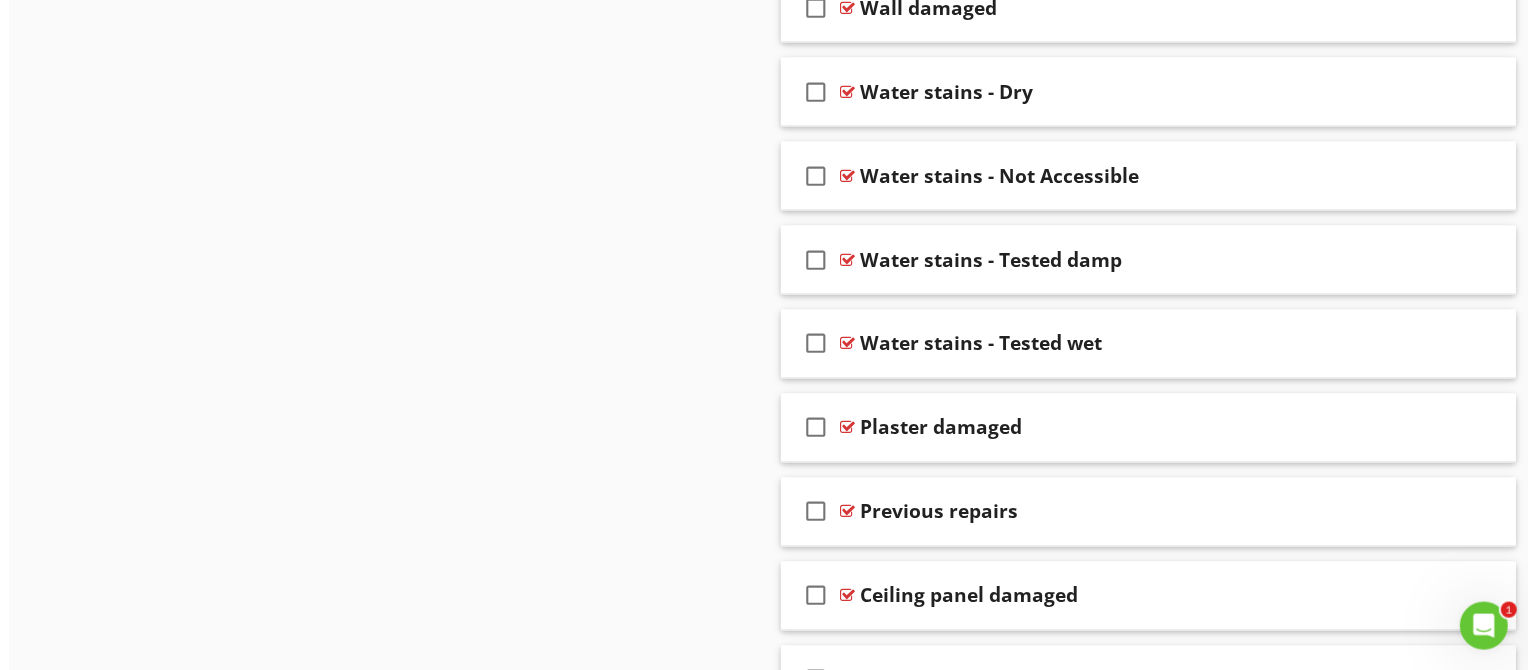 scroll, scrollTop: 664, scrollLeft: 0, axis: vertical 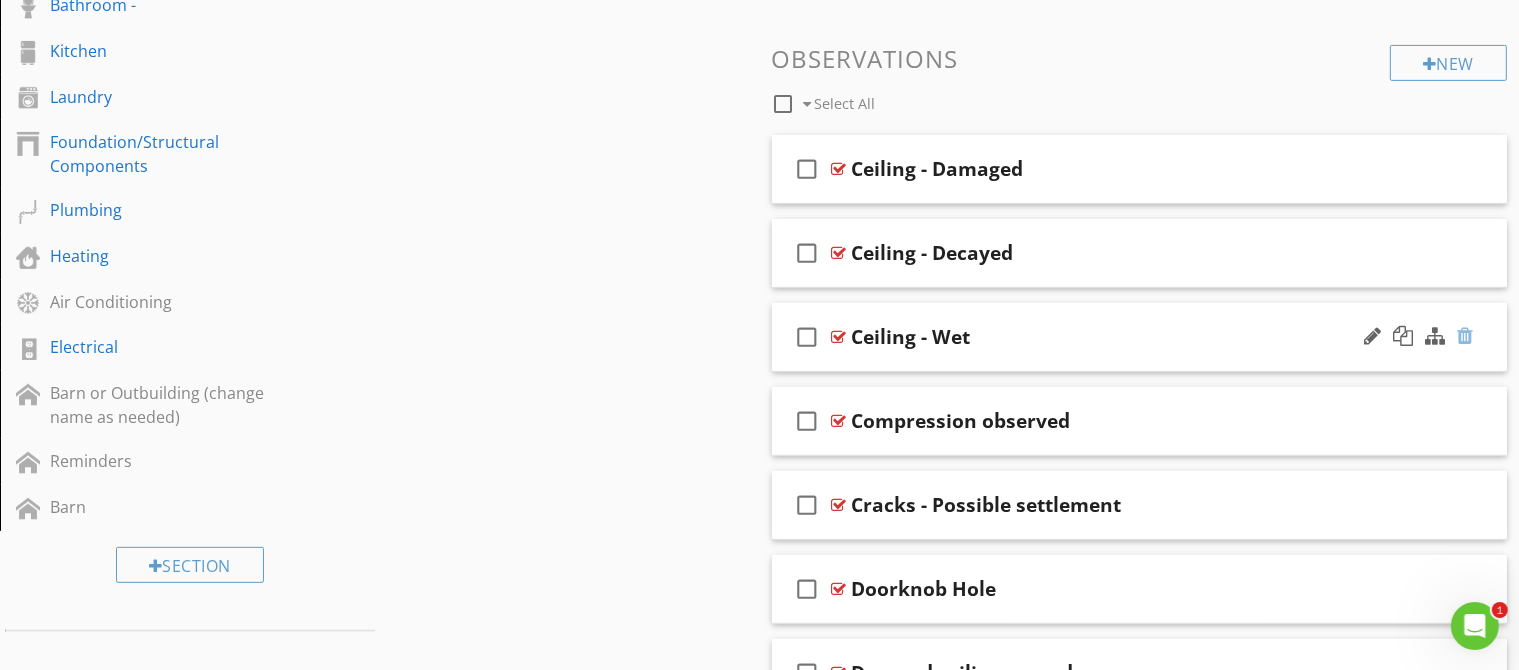 click at bounding box center [1465, 336] 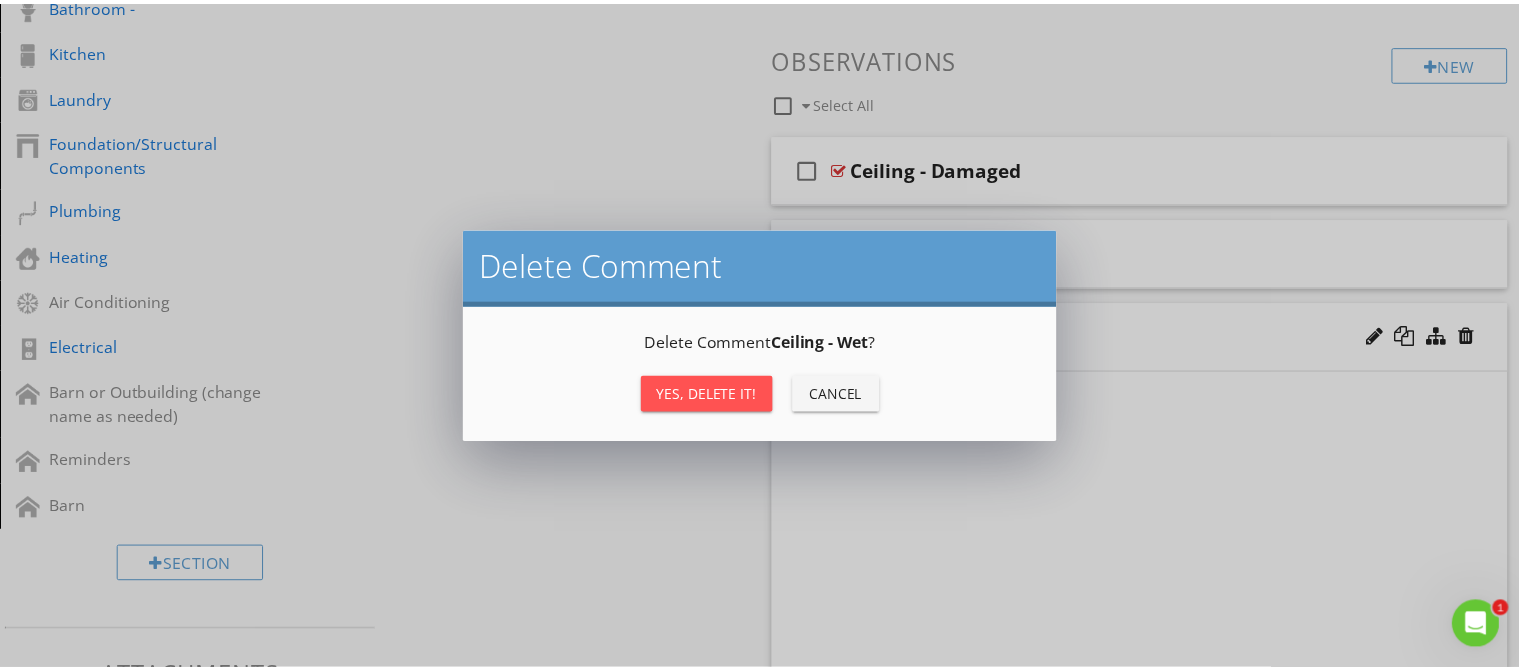 scroll, scrollTop: 664, scrollLeft: 0, axis: vertical 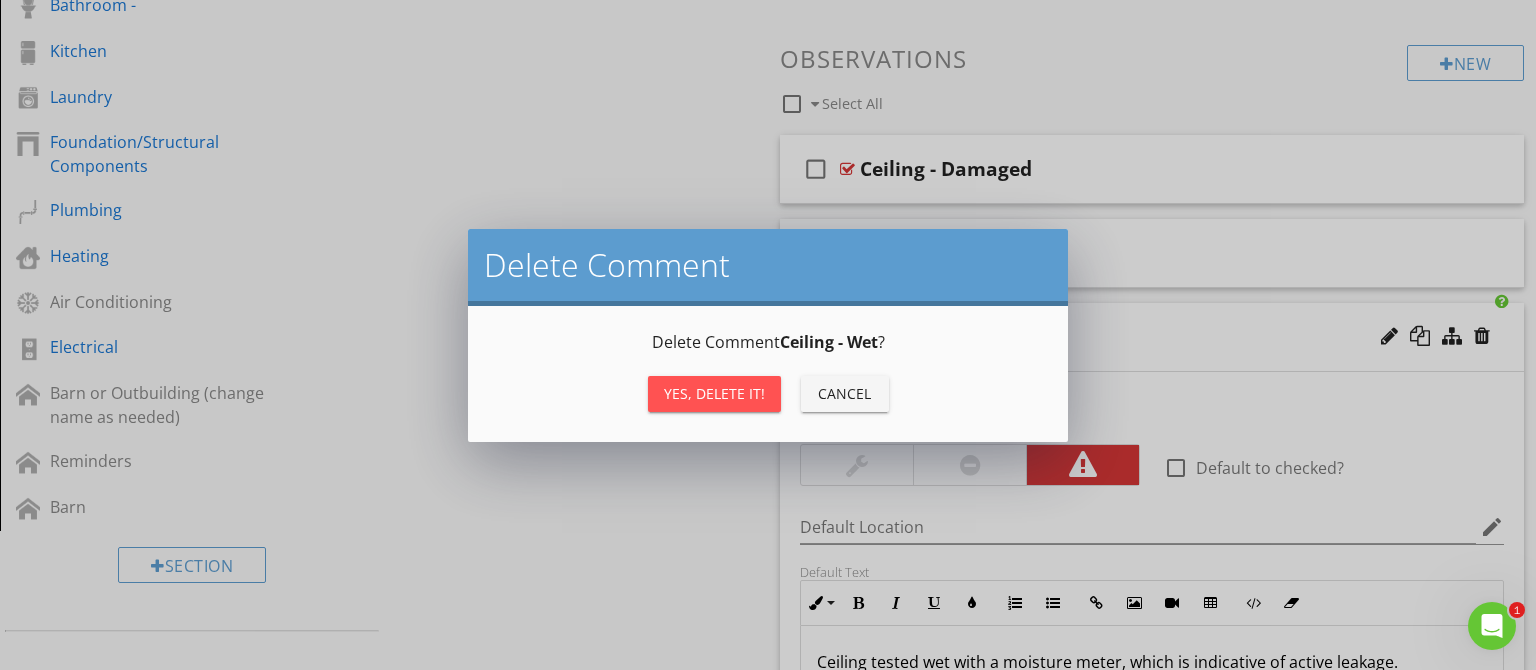 click on "Yes, Delete it!" at bounding box center (714, 394) 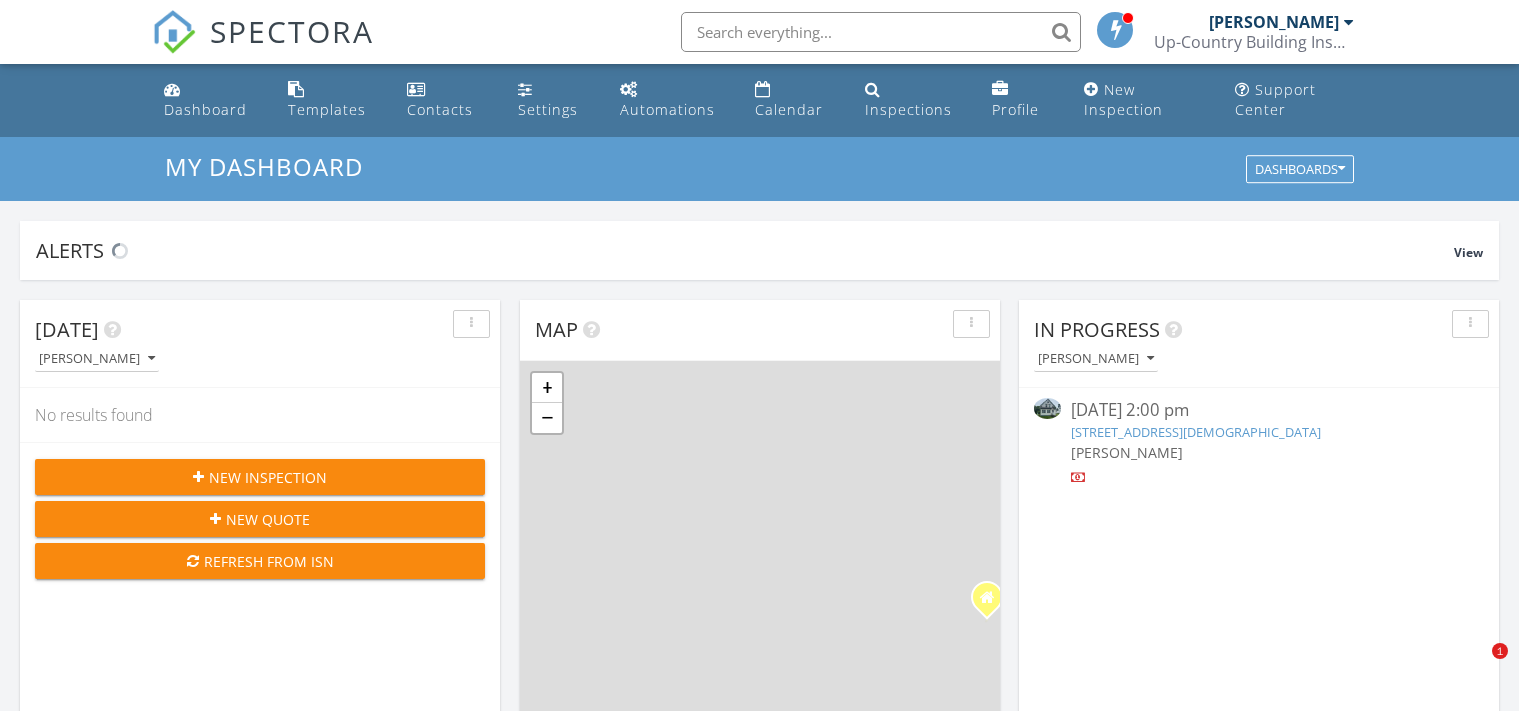 scroll, scrollTop: 0, scrollLeft: 0, axis: both 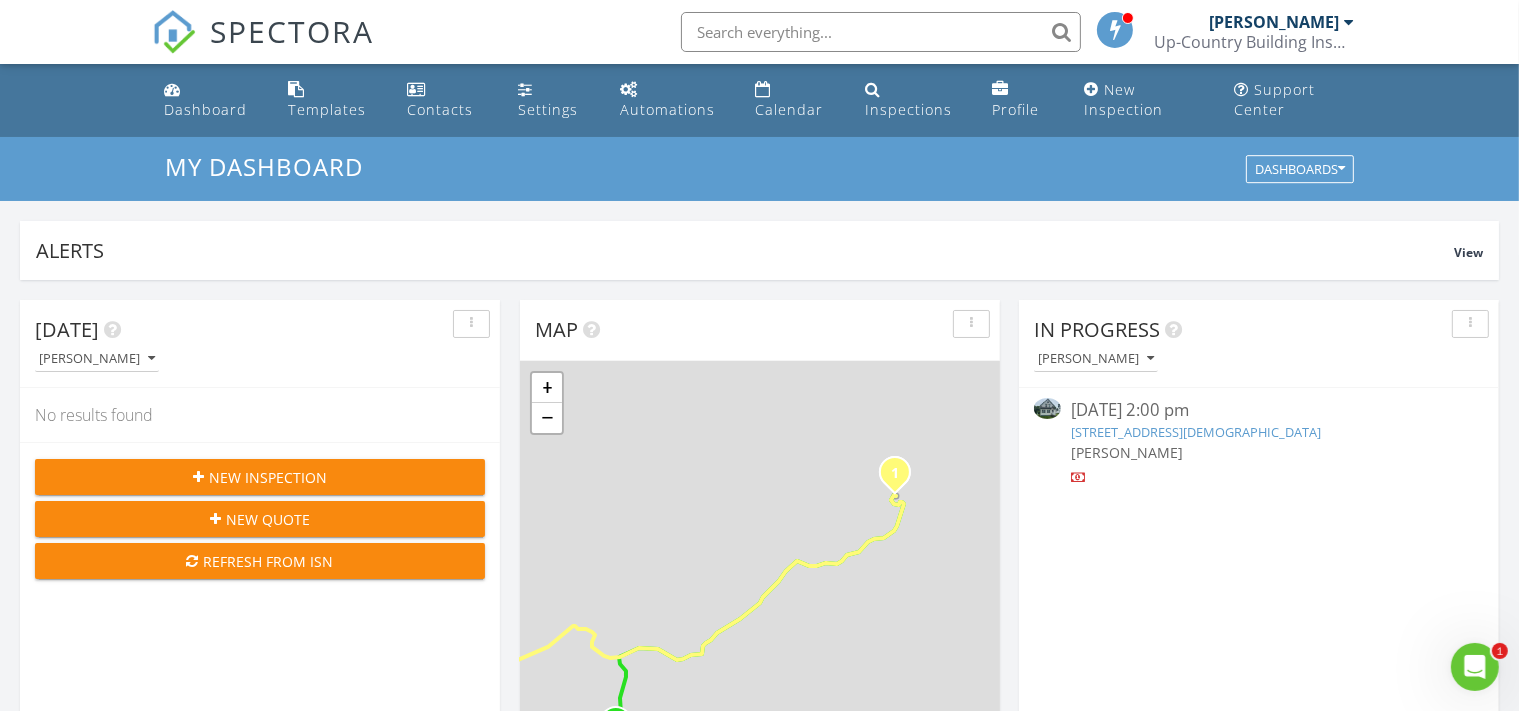 click on "[STREET_ADDRESS][DEMOGRAPHIC_DATA]" at bounding box center [1196, 432] 